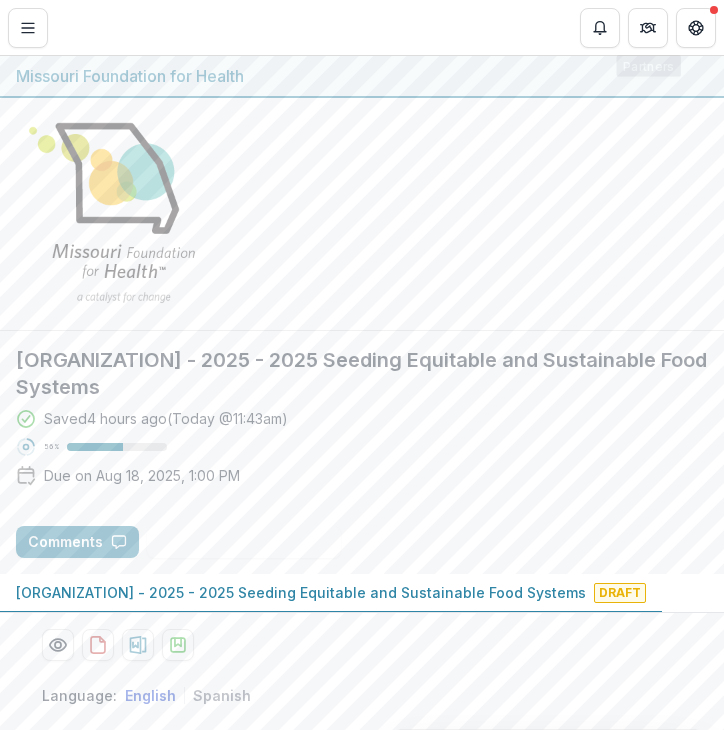 scroll, scrollTop: 0, scrollLeft: 0, axis: both 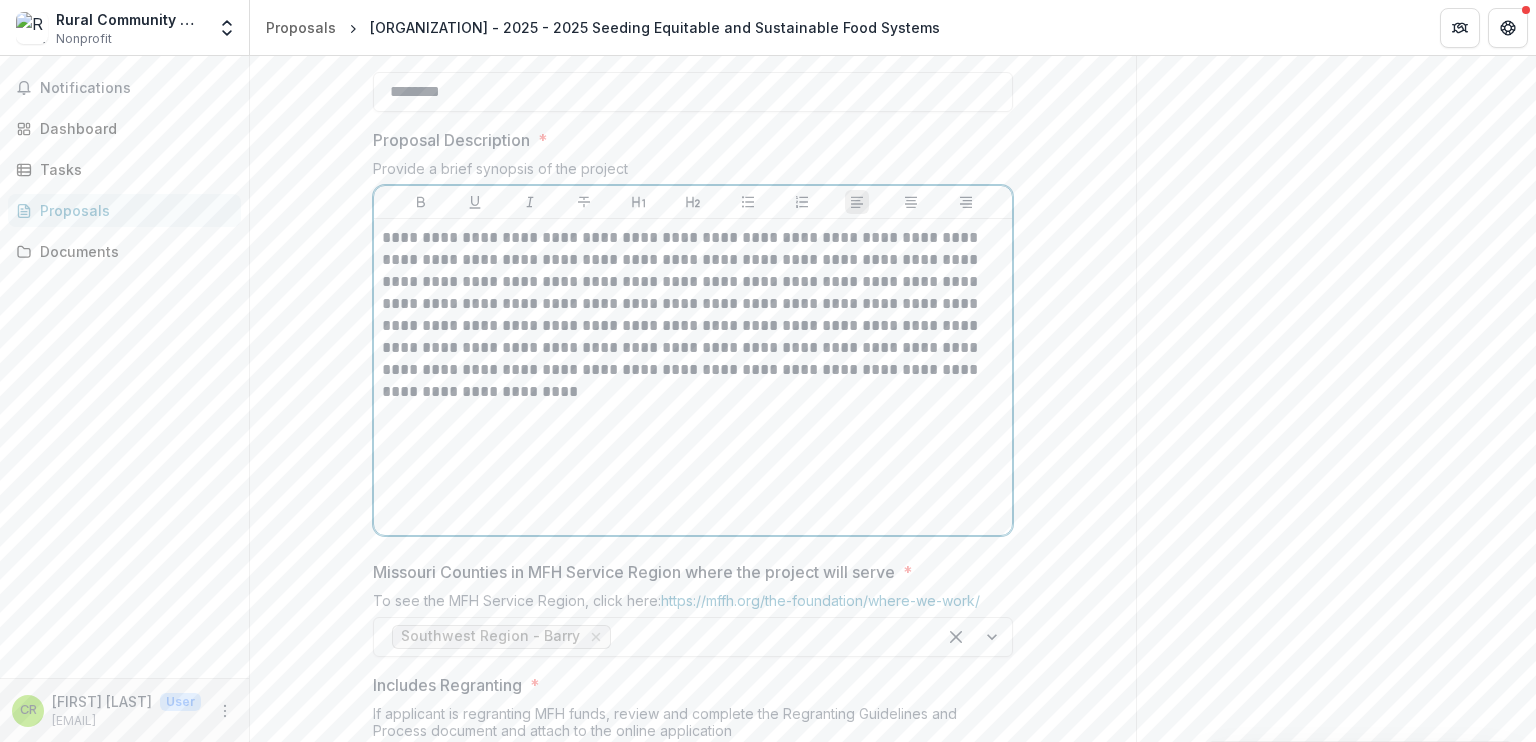 click on "**********" at bounding box center [693, 377] 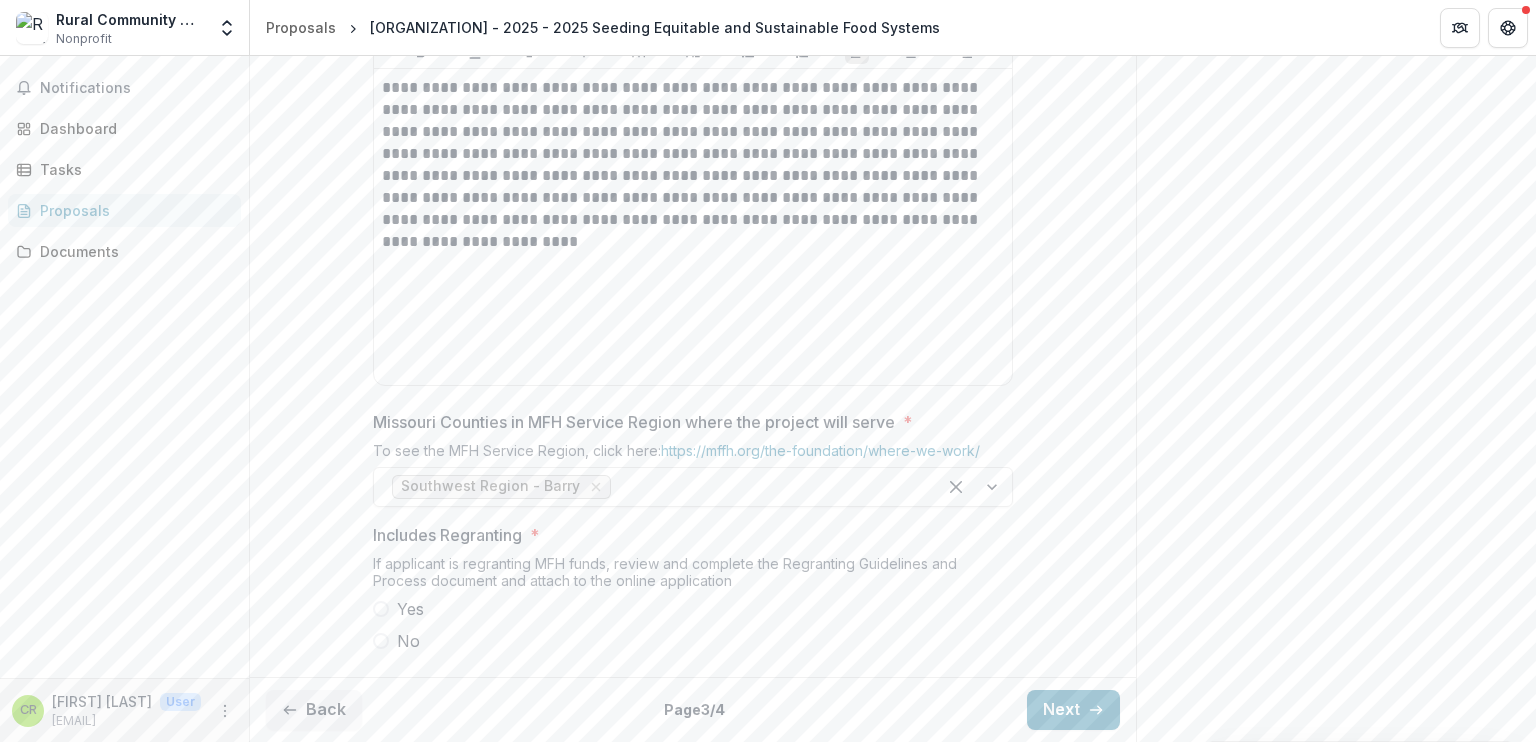 drag, startPoint x: 1535, startPoint y: 530, endPoint x: 1532, endPoint y: 289, distance: 241.01868 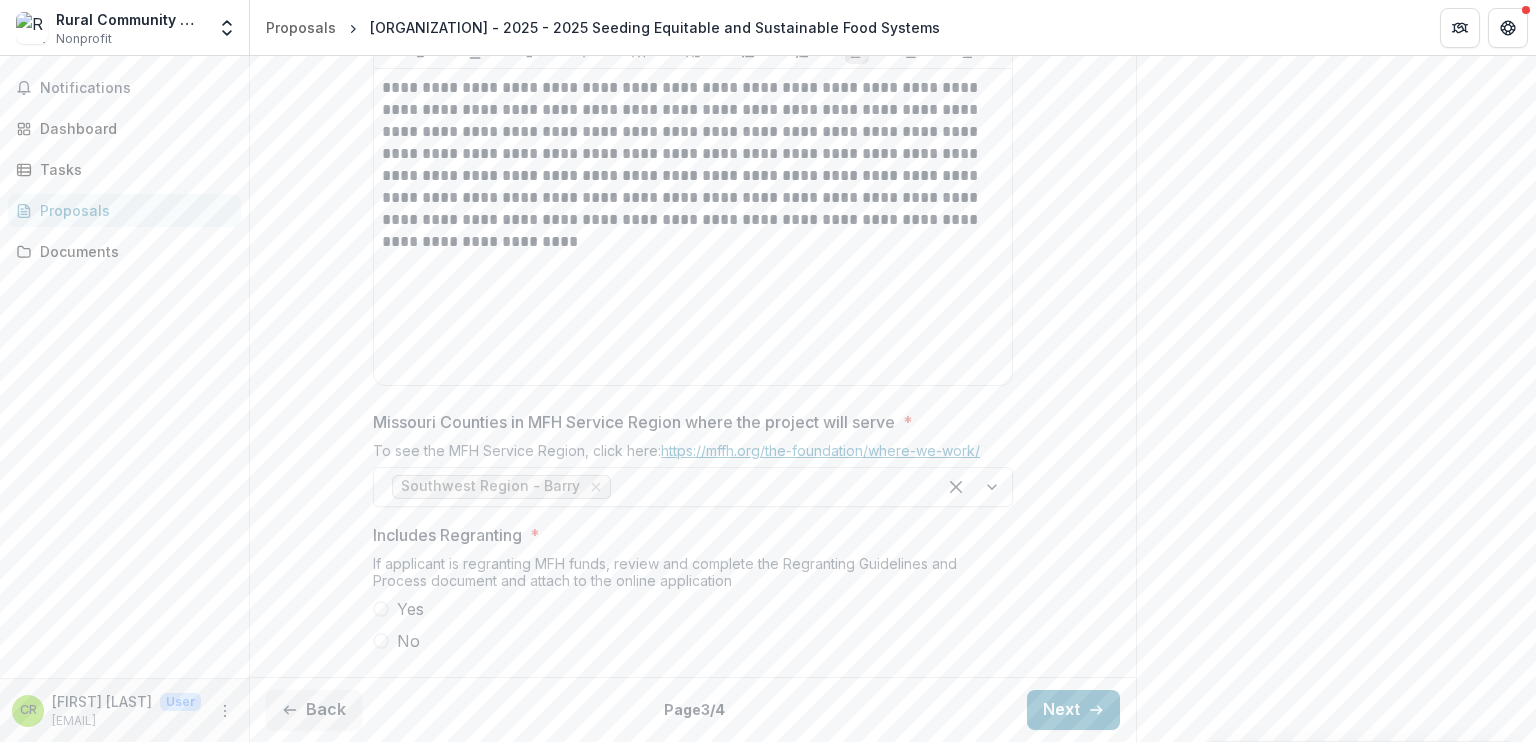 click on "https://mffh.org/the-foundation/where-we-work/" at bounding box center (820, 450) 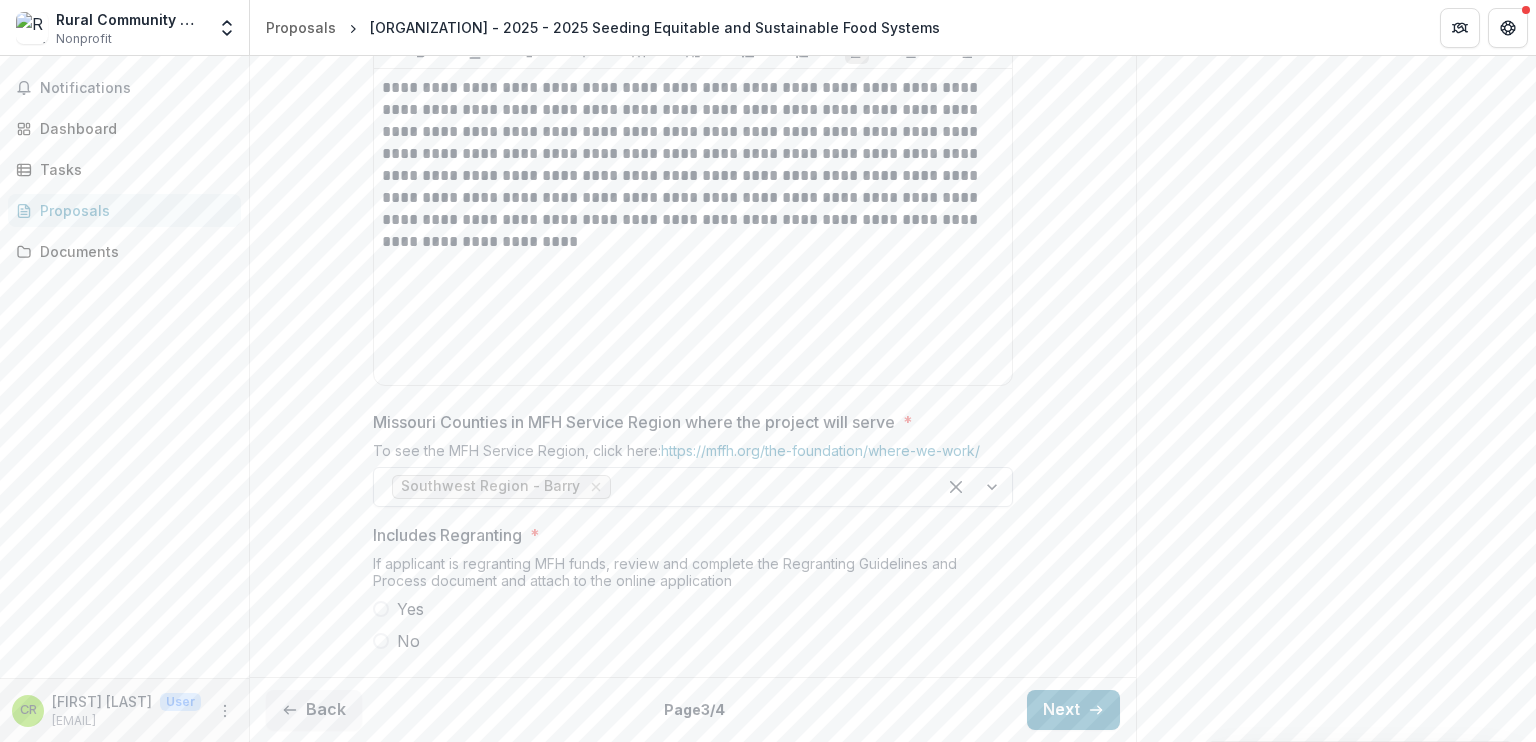 click at bounding box center [766, 487] 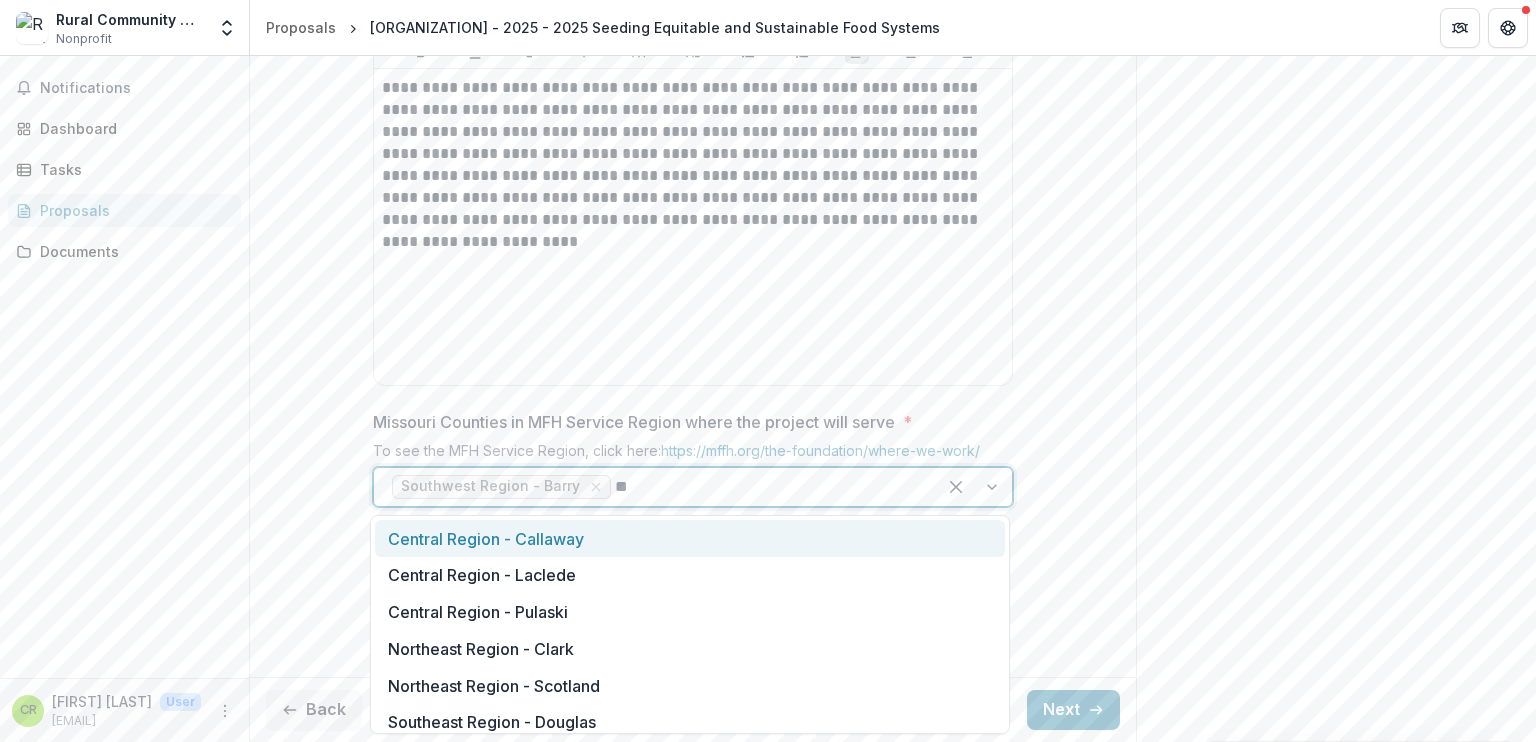 type on "***" 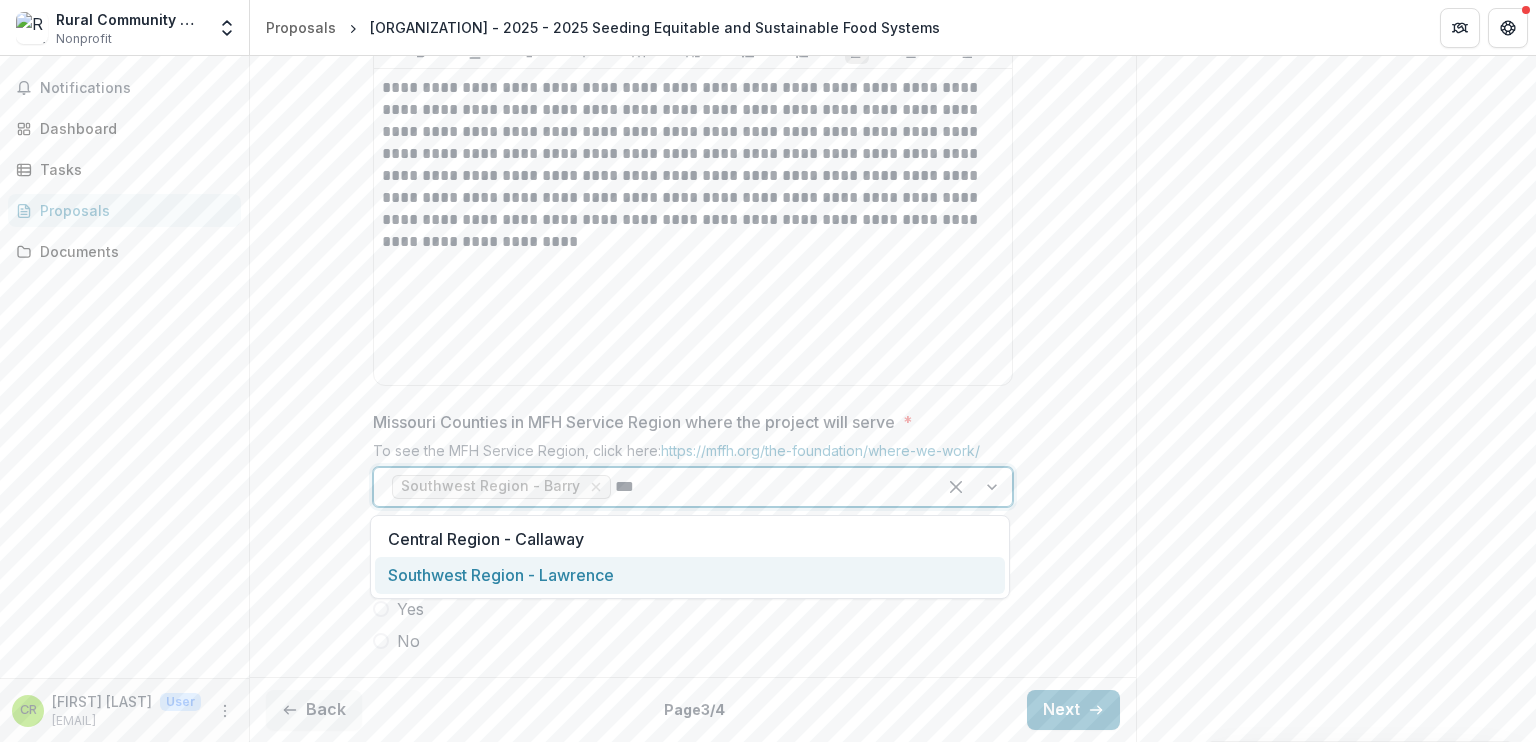 click on "Southwest Region - Lawrence" at bounding box center [690, 575] 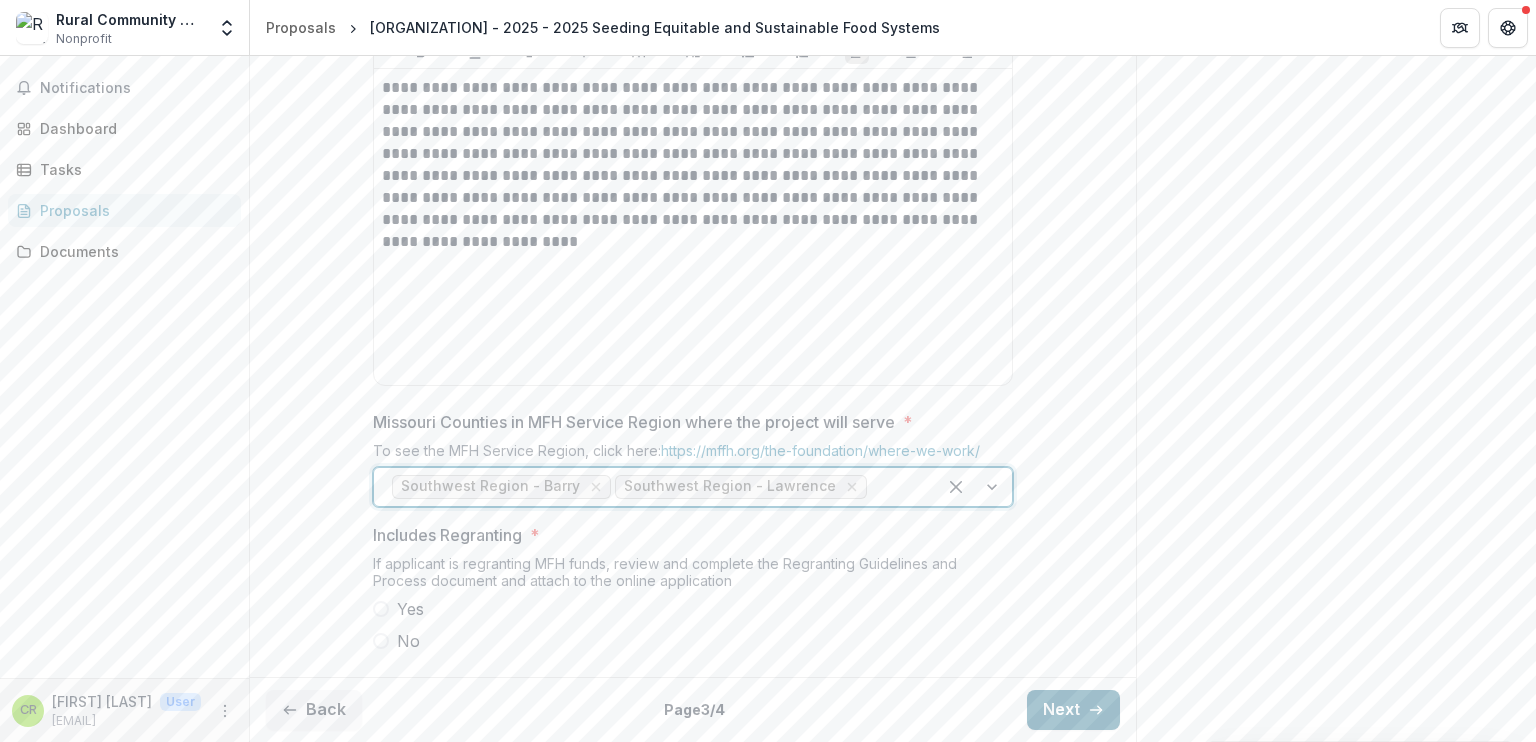 click on "Next" at bounding box center (1073, 710) 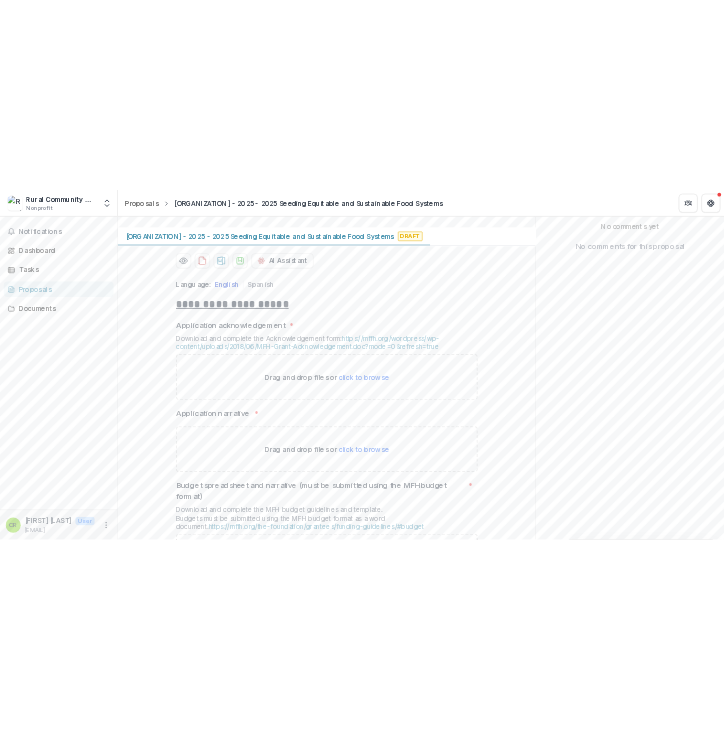 scroll, scrollTop: 389, scrollLeft: 0, axis: vertical 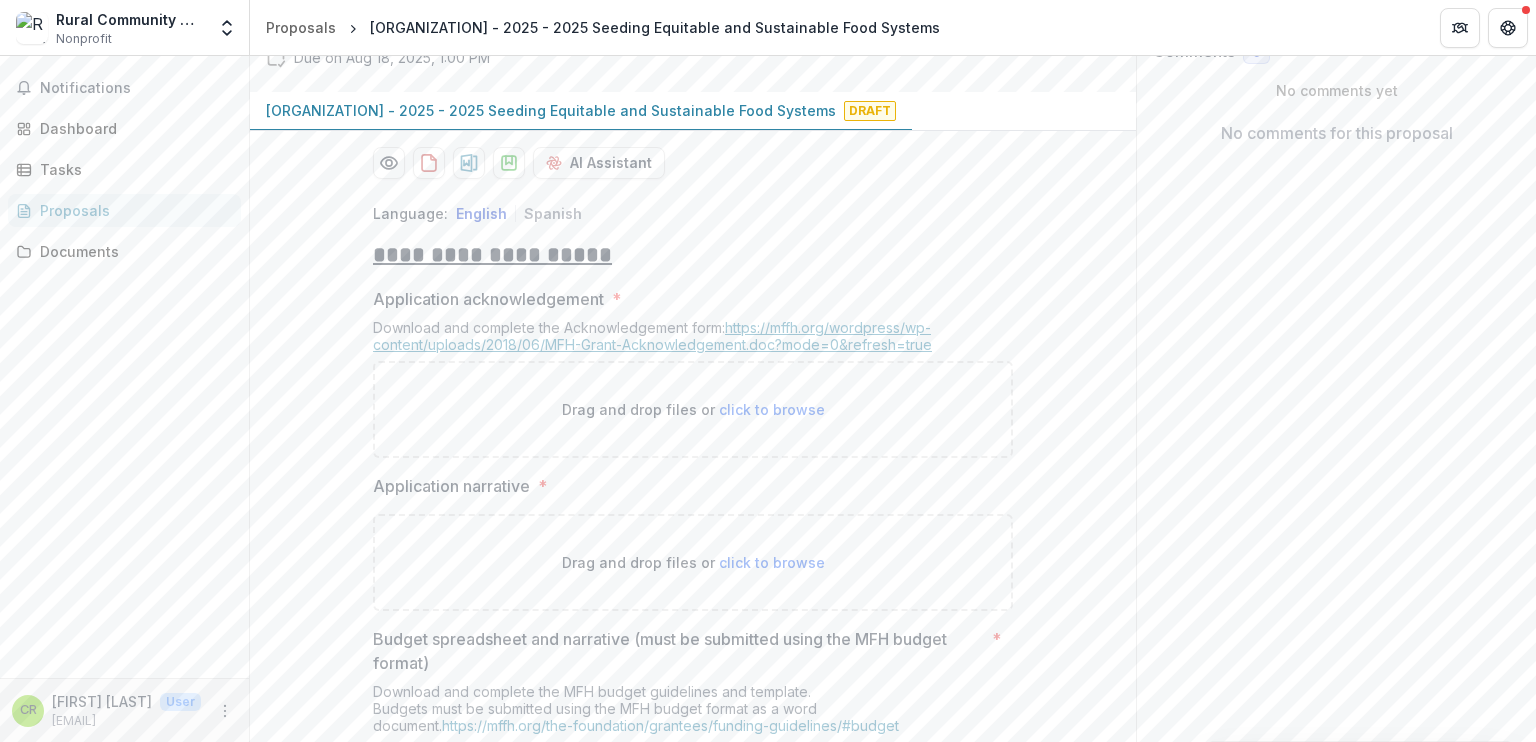 click on "https://mffh.org/wordpress/wp-content/uploads/2018/06/MFH-Grant-Acknowledgement.doc?mode=0&refresh=true" at bounding box center [652, 336] 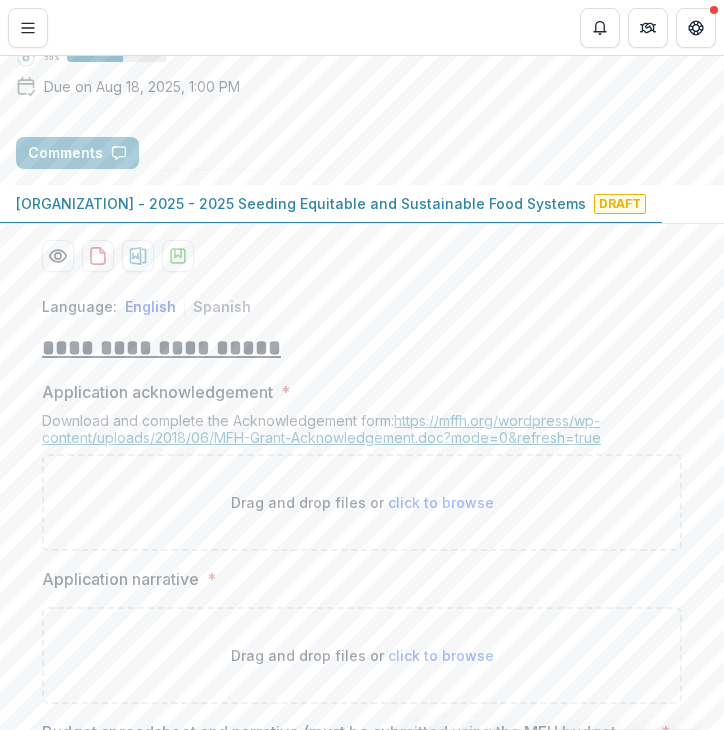 scroll, scrollTop: 395, scrollLeft: 0, axis: vertical 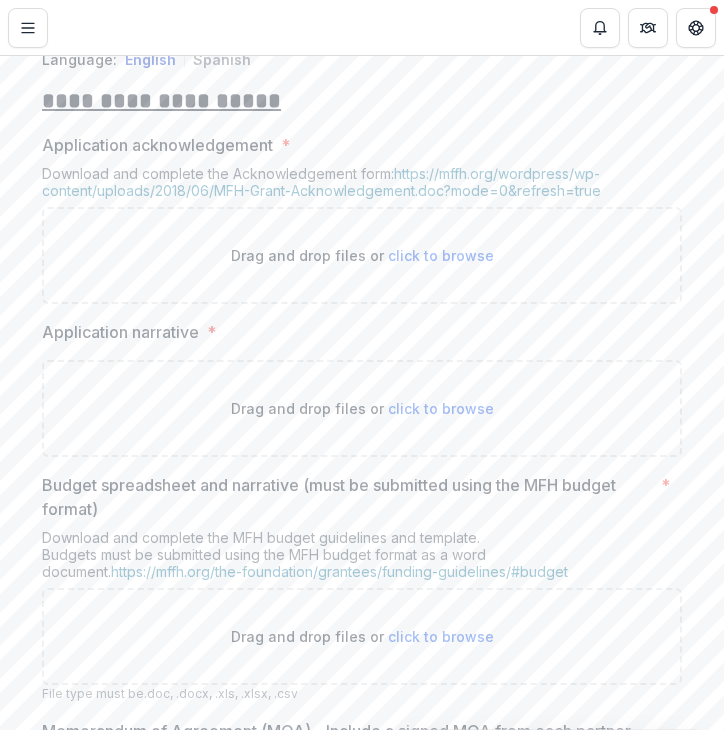 click on "Drag and drop files or   click to browse" at bounding box center (362, 408) 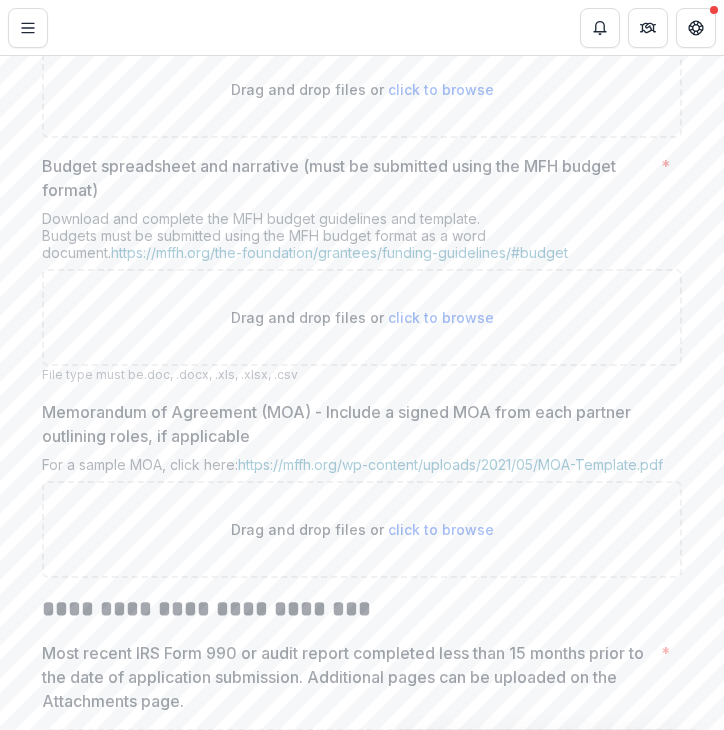 scroll, scrollTop: 964, scrollLeft: 0, axis: vertical 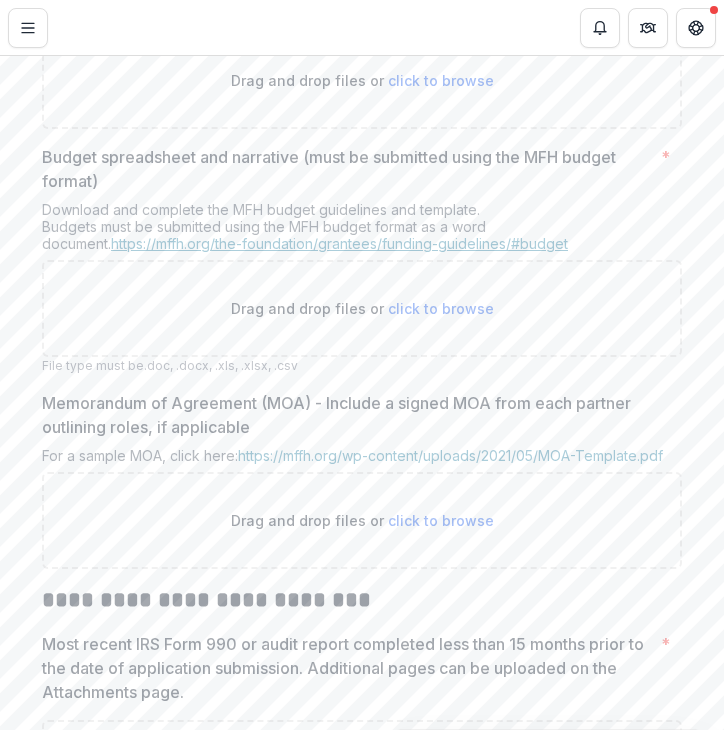 click on "https://mffh.org/the-foundation/grantees/funding-guidelines/#budget" at bounding box center [339, 243] 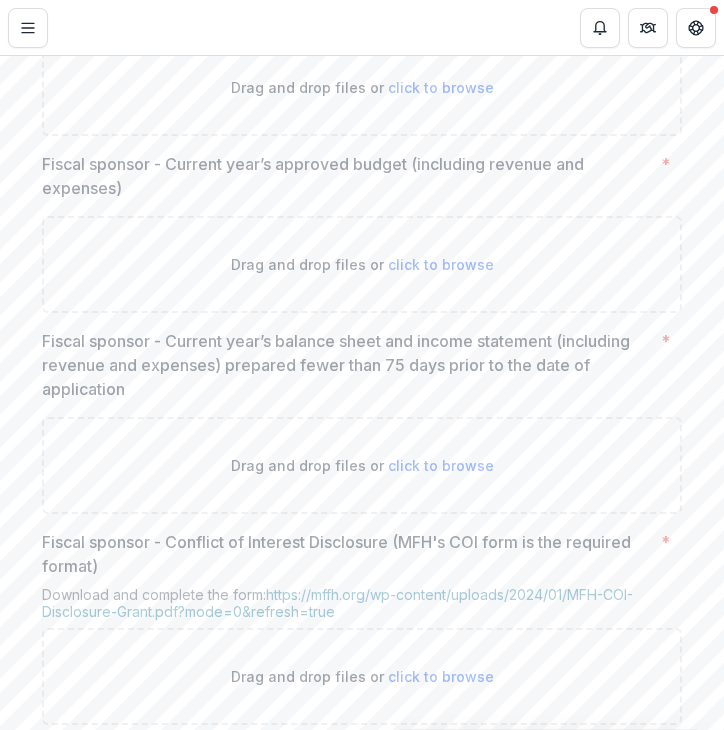 scroll, scrollTop: 3162, scrollLeft: 0, axis: vertical 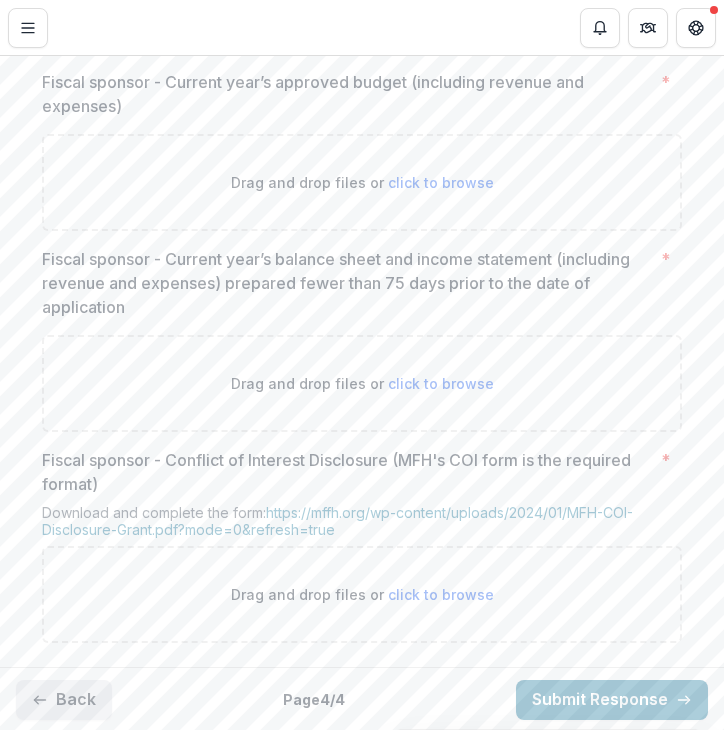 click on "Back" at bounding box center [64, 700] 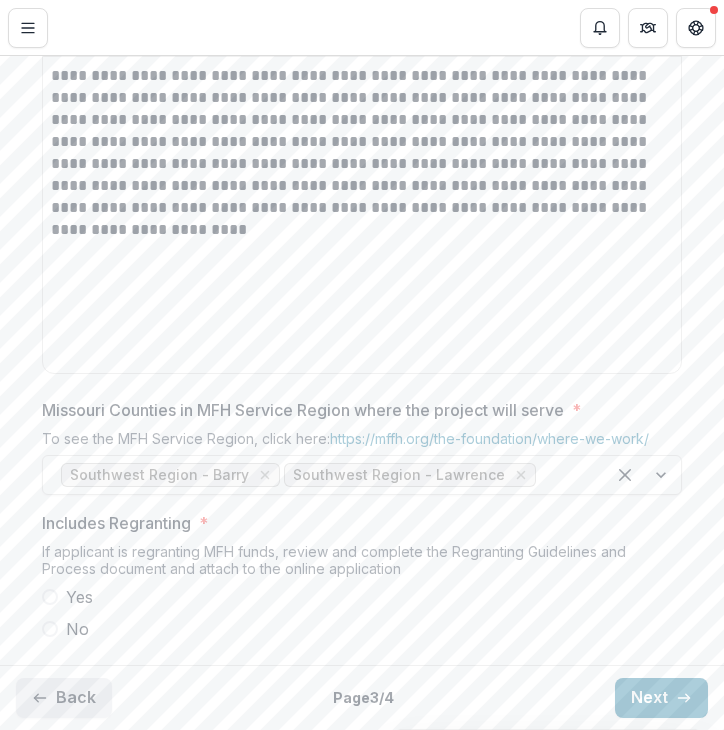 type on "********" 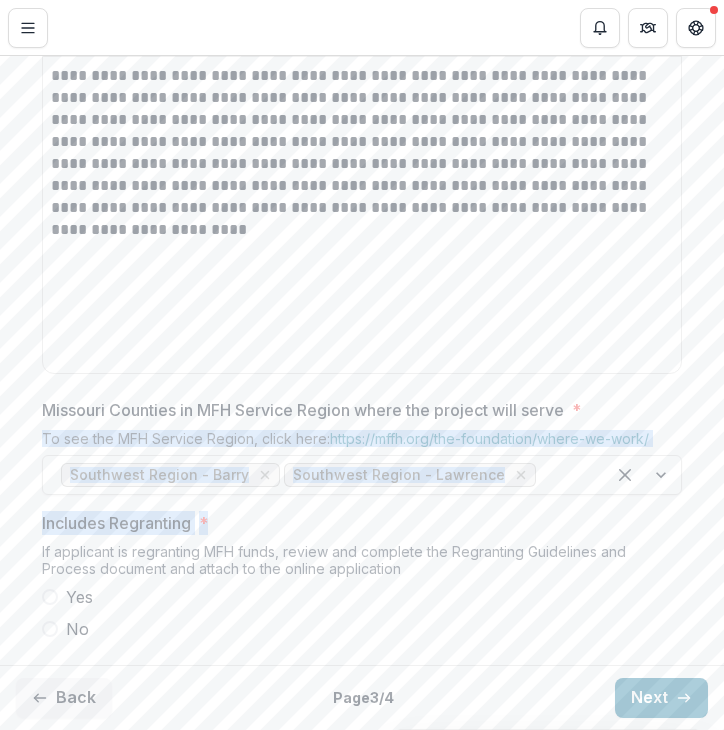 drag, startPoint x: 716, startPoint y: 523, endPoint x: 724, endPoint y: 403, distance: 120.26637 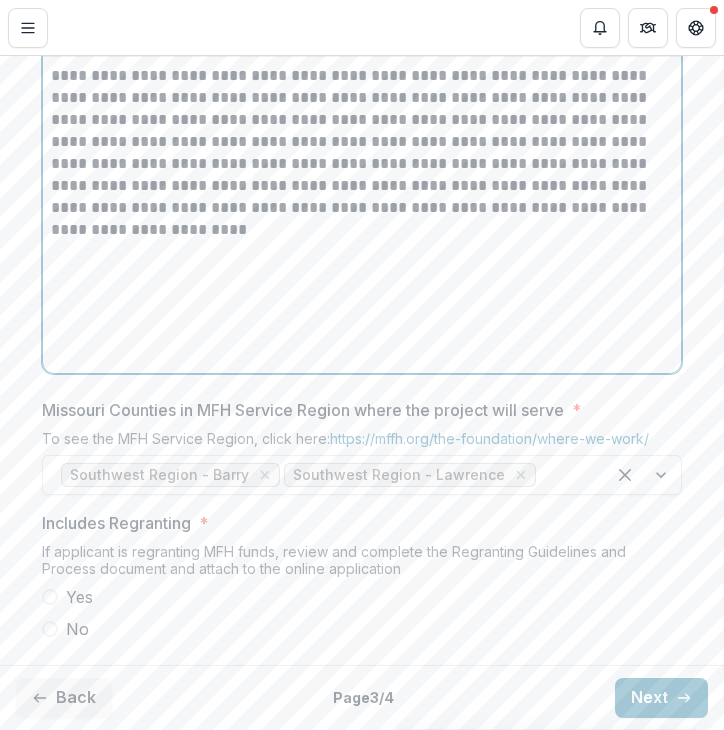 drag, startPoint x: 724, startPoint y: 403, endPoint x: 641, endPoint y: 326, distance: 113.216606 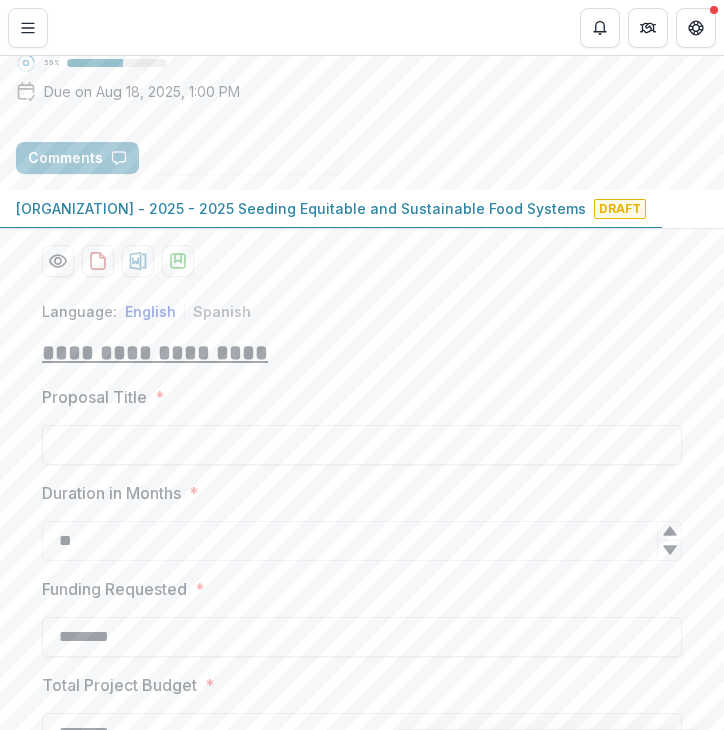 scroll, scrollTop: 377, scrollLeft: 0, axis: vertical 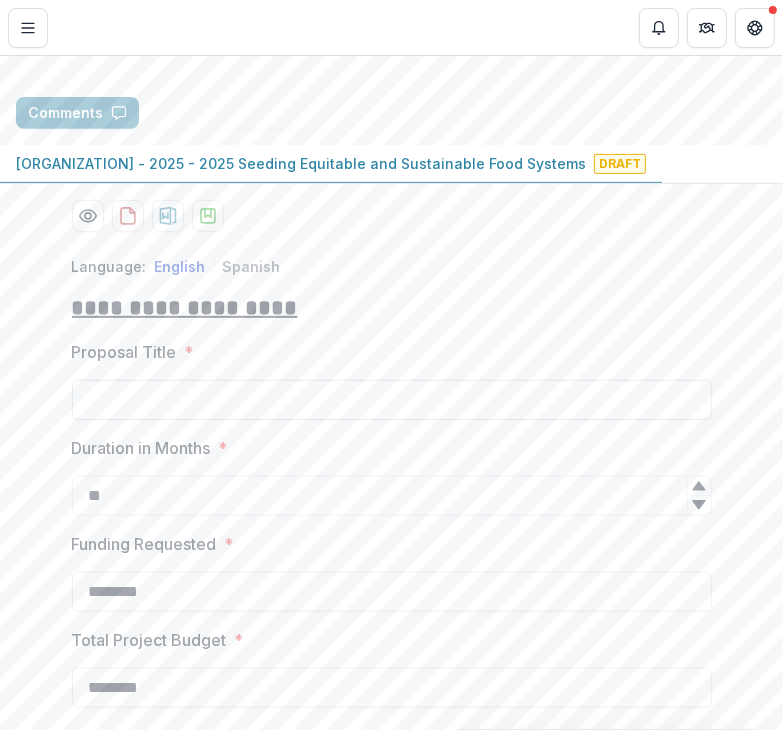 click on "Proposal Title *" at bounding box center [392, 400] 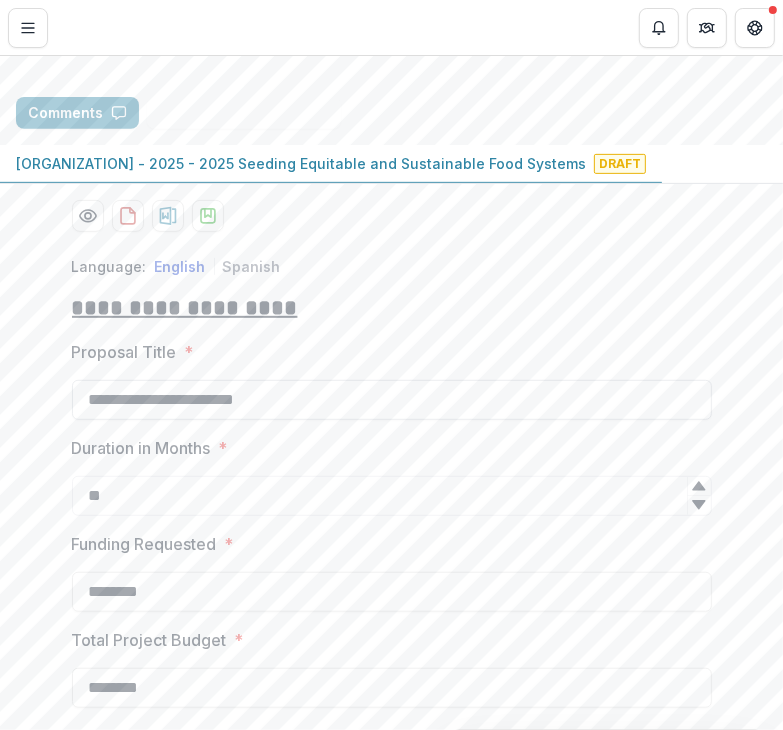 drag, startPoint x: 203, startPoint y: 398, endPoint x: 202, endPoint y: 410, distance: 12.0415945 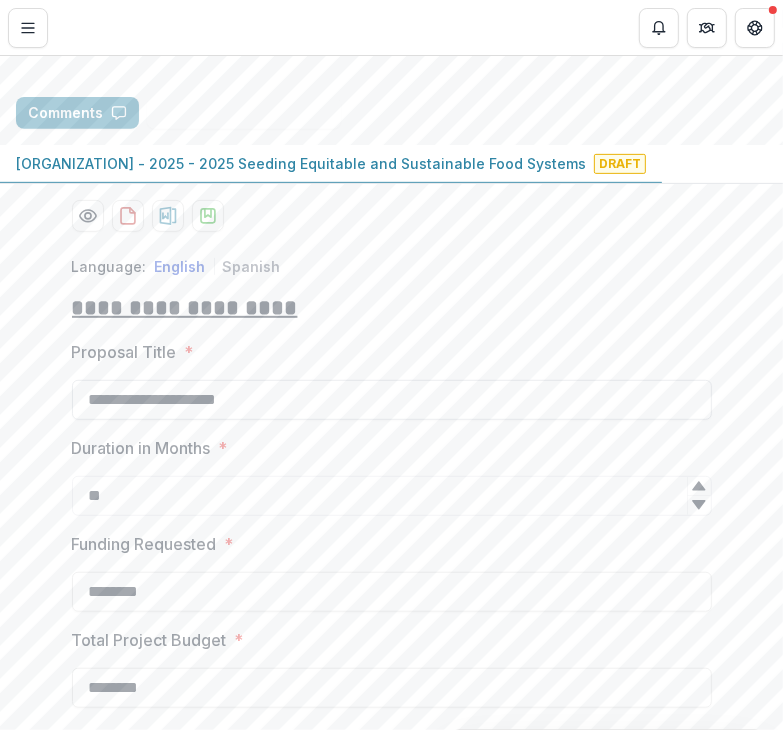 click on "**********" at bounding box center (392, 400) 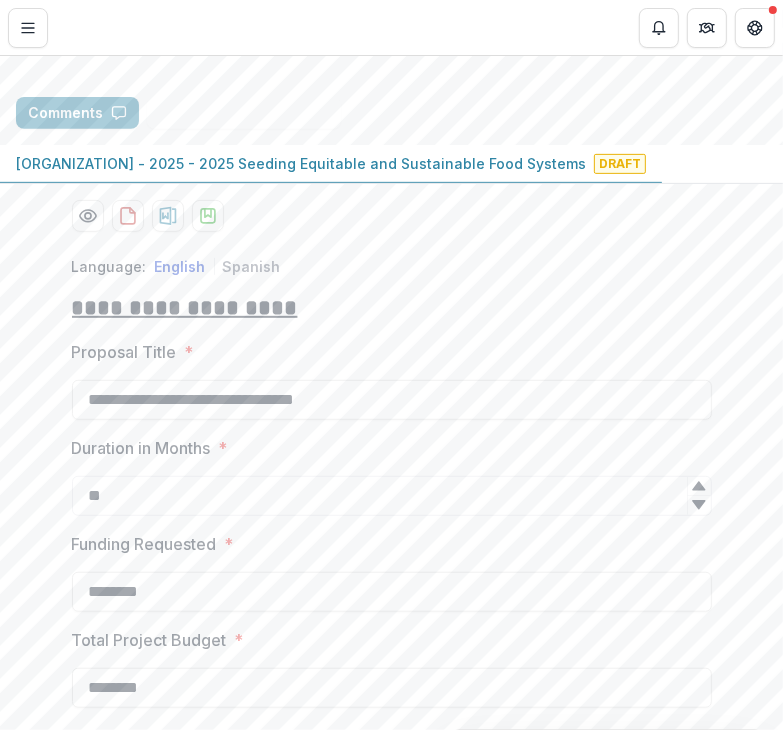 type on "**********" 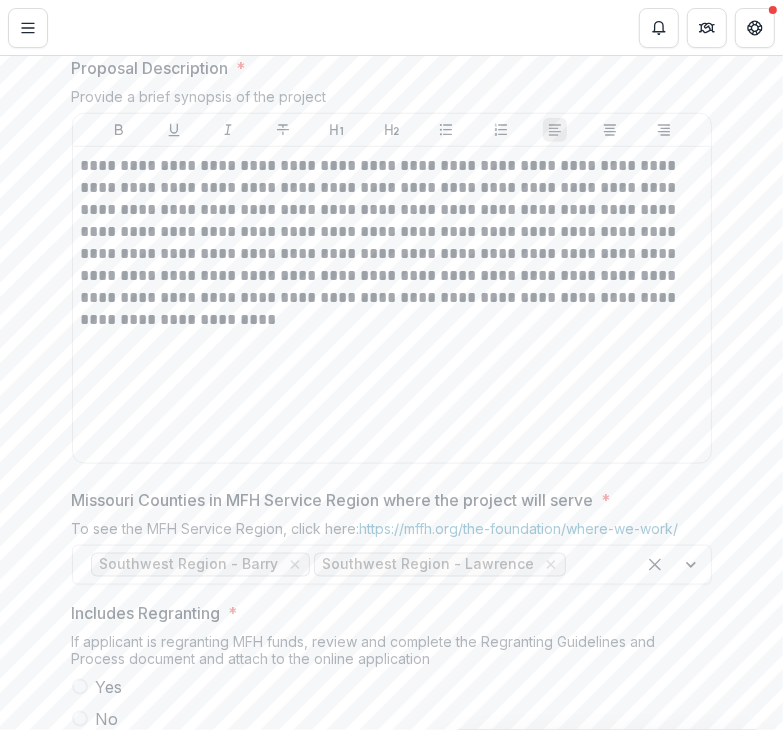 scroll, scrollTop: 1178, scrollLeft: 0, axis: vertical 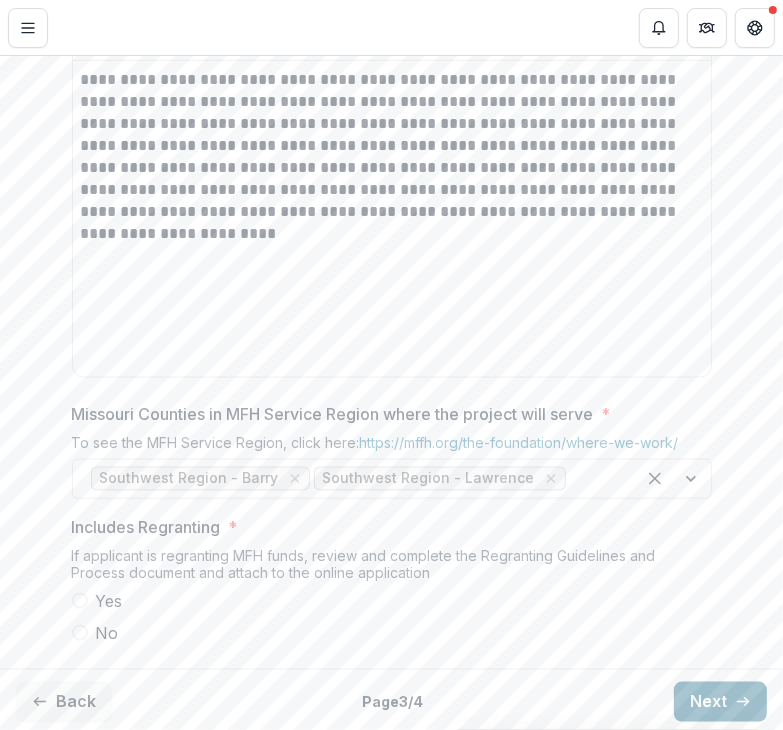 click on "Next" at bounding box center (720, 702) 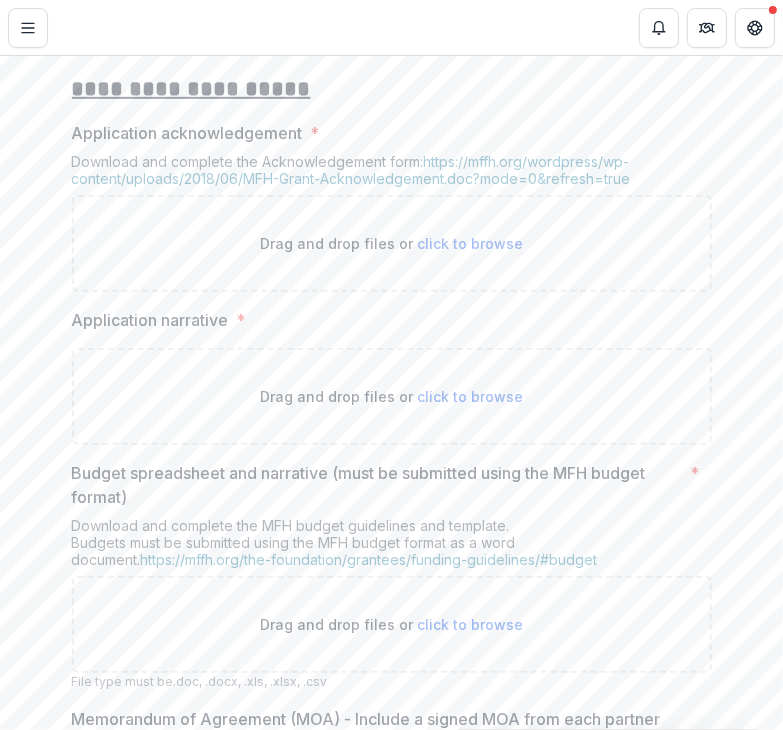 scroll, scrollTop: 344, scrollLeft: 0, axis: vertical 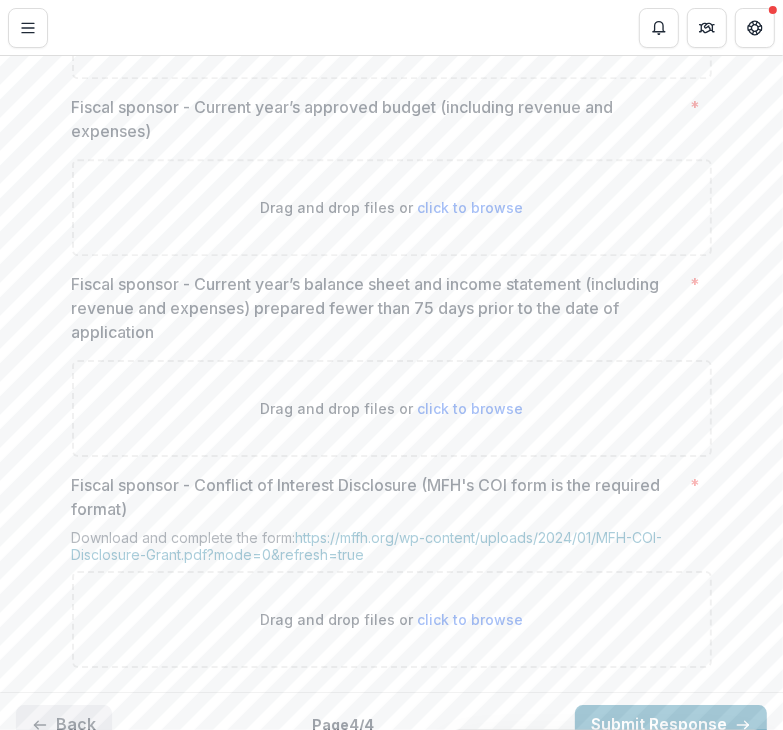 click on "Back" at bounding box center [64, 725] 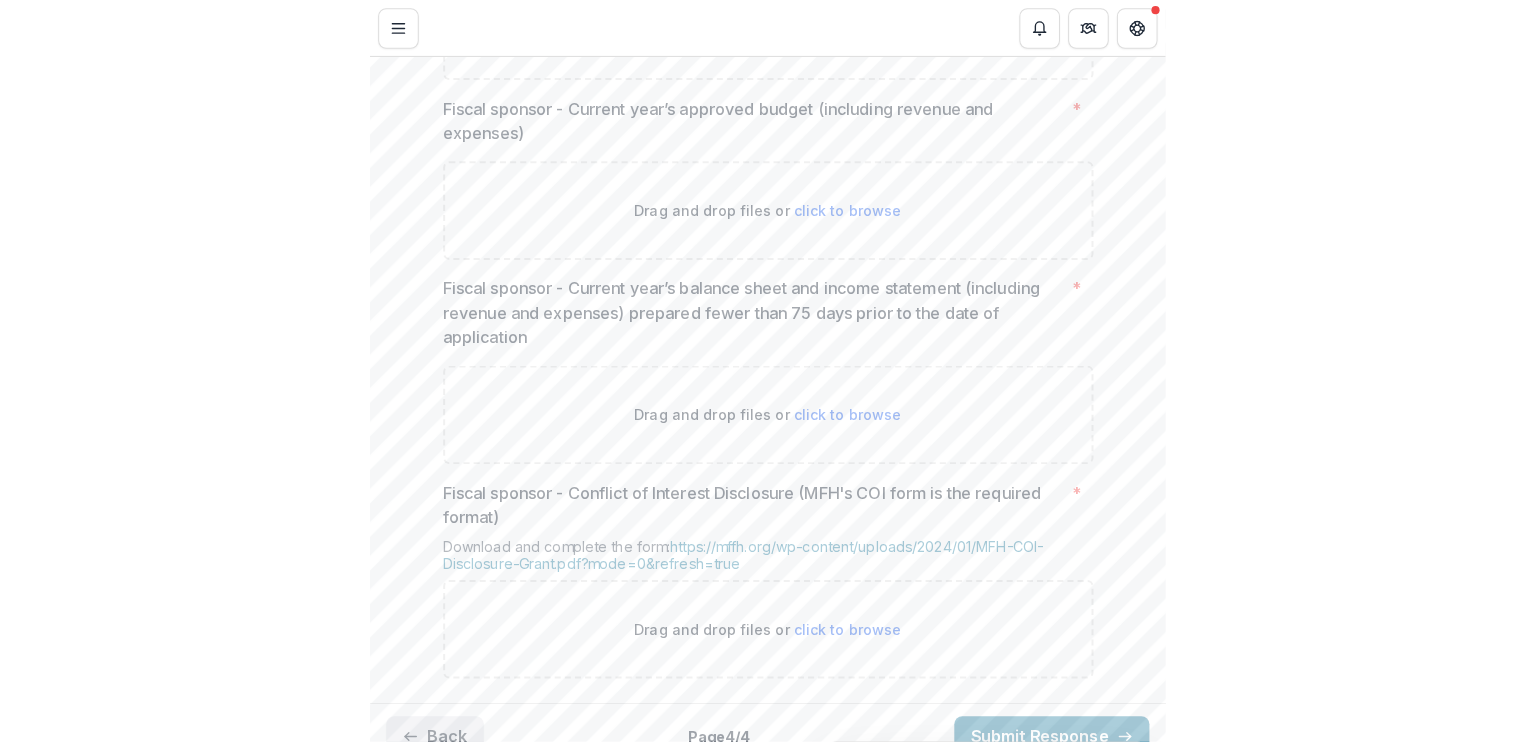 scroll, scrollTop: 1178, scrollLeft: 0, axis: vertical 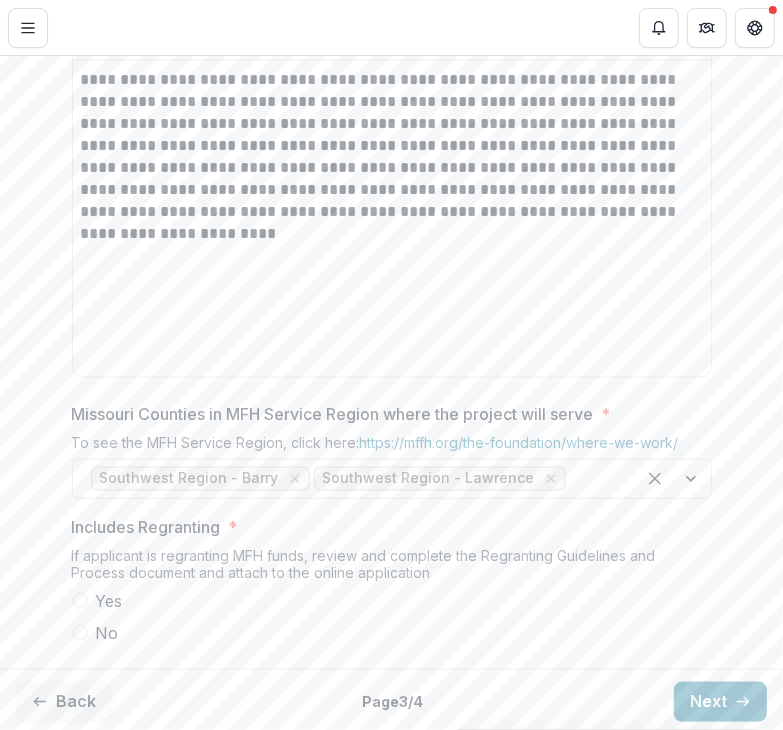 click at bounding box center (80, 633) 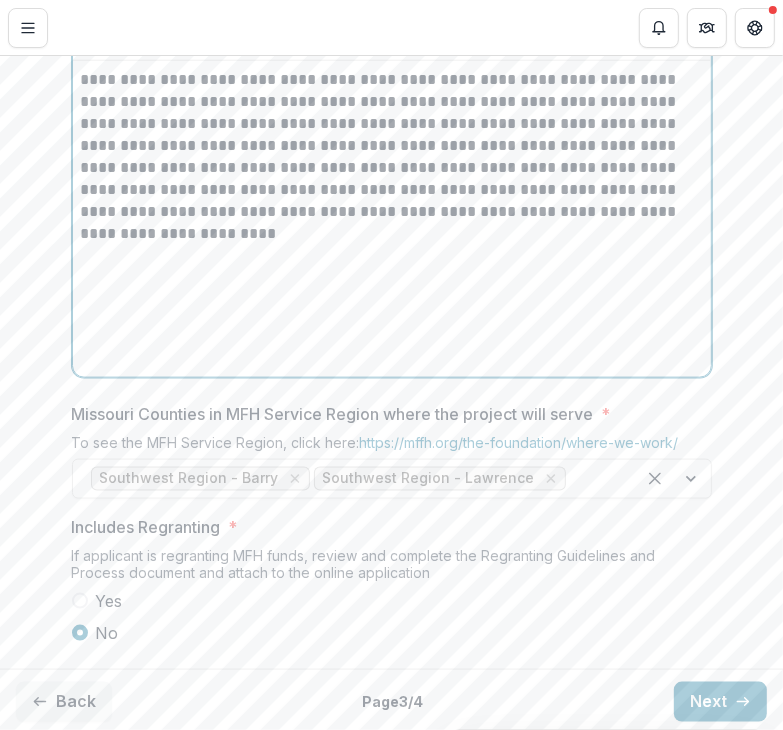 click on "**********" at bounding box center [392, 219] 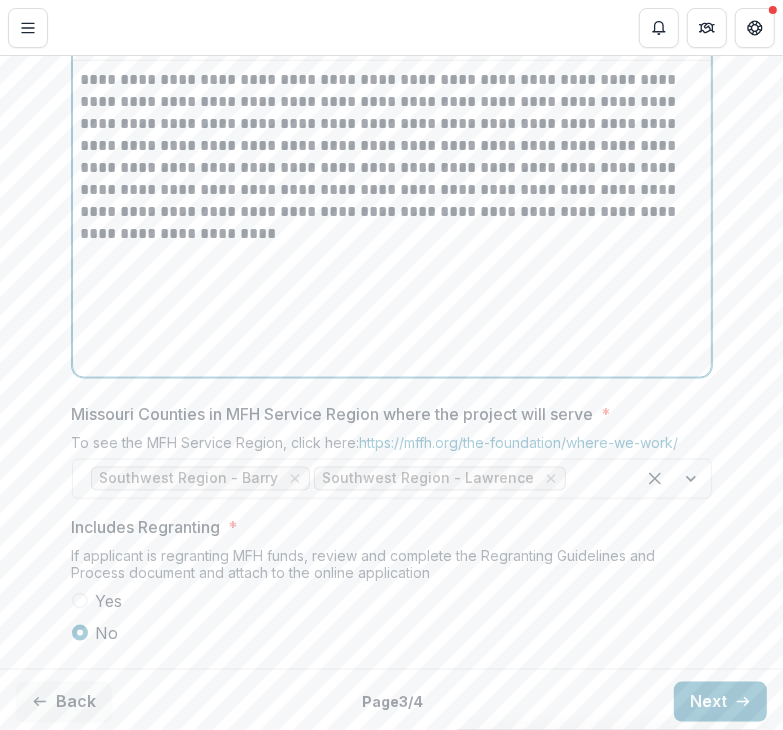 click on "**********" at bounding box center [392, 157] 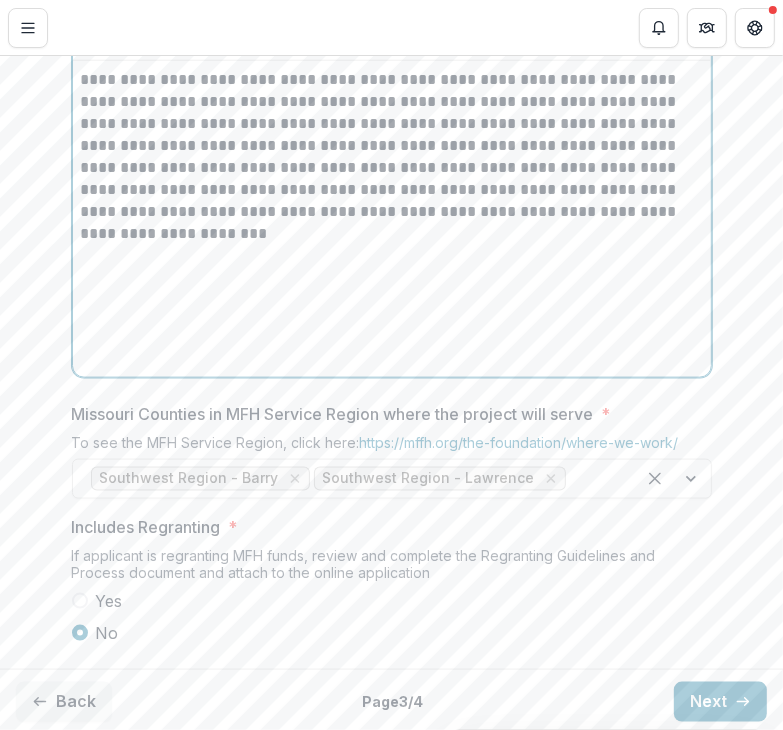 click on "**********" at bounding box center (392, 219) 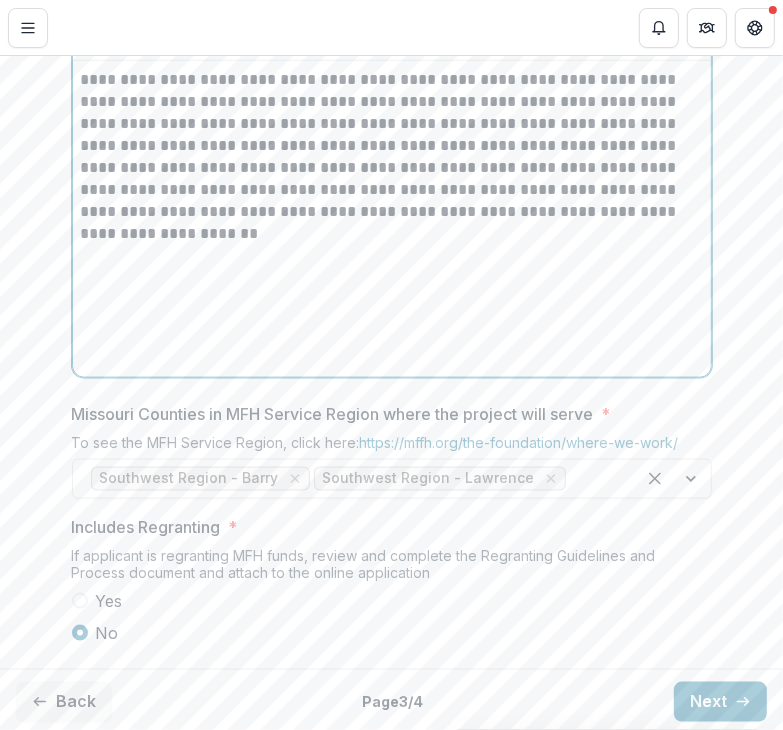 click on "**********" at bounding box center (392, 219) 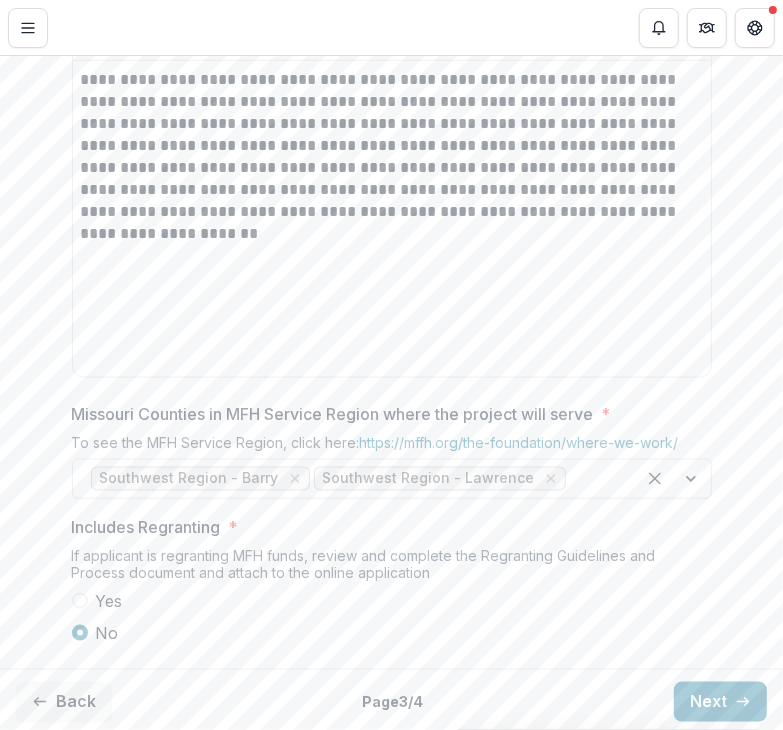 click on "If applicant is regranting MFH funds, review and complete the Regranting Guidelines and Process document and attach to the online application" at bounding box center [392, 568] 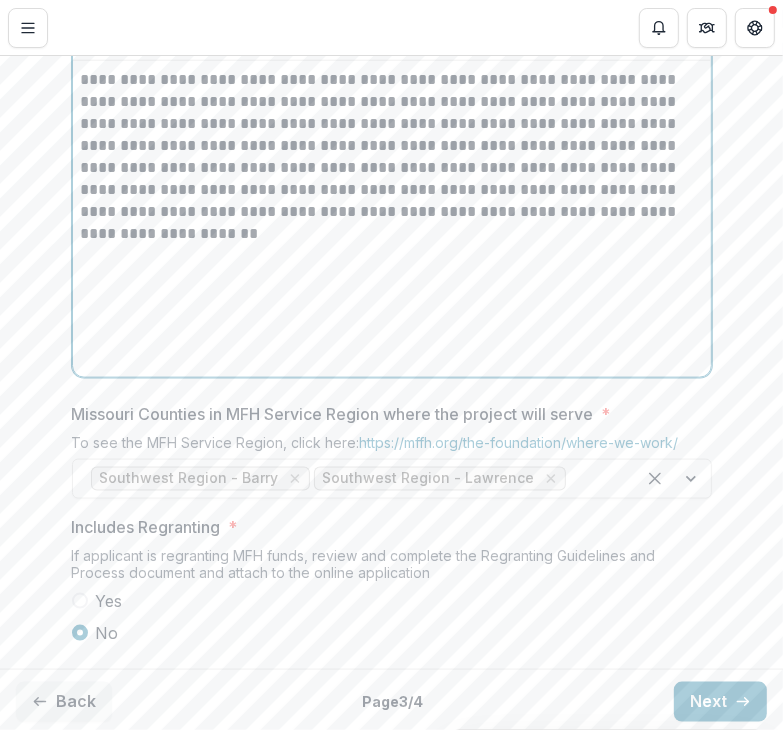 click on "**********" at bounding box center [392, 157] 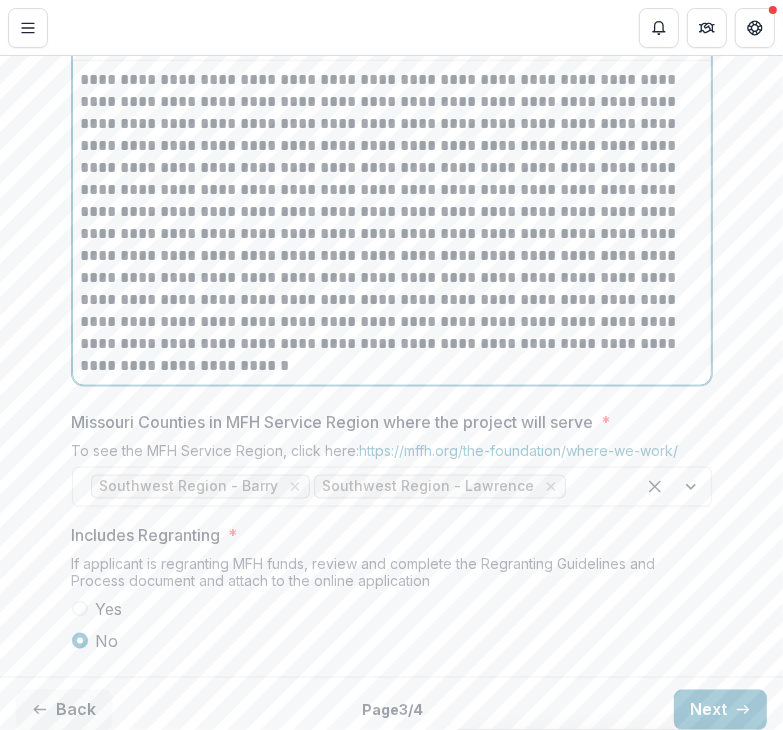 click on "**********" at bounding box center [392, 223] 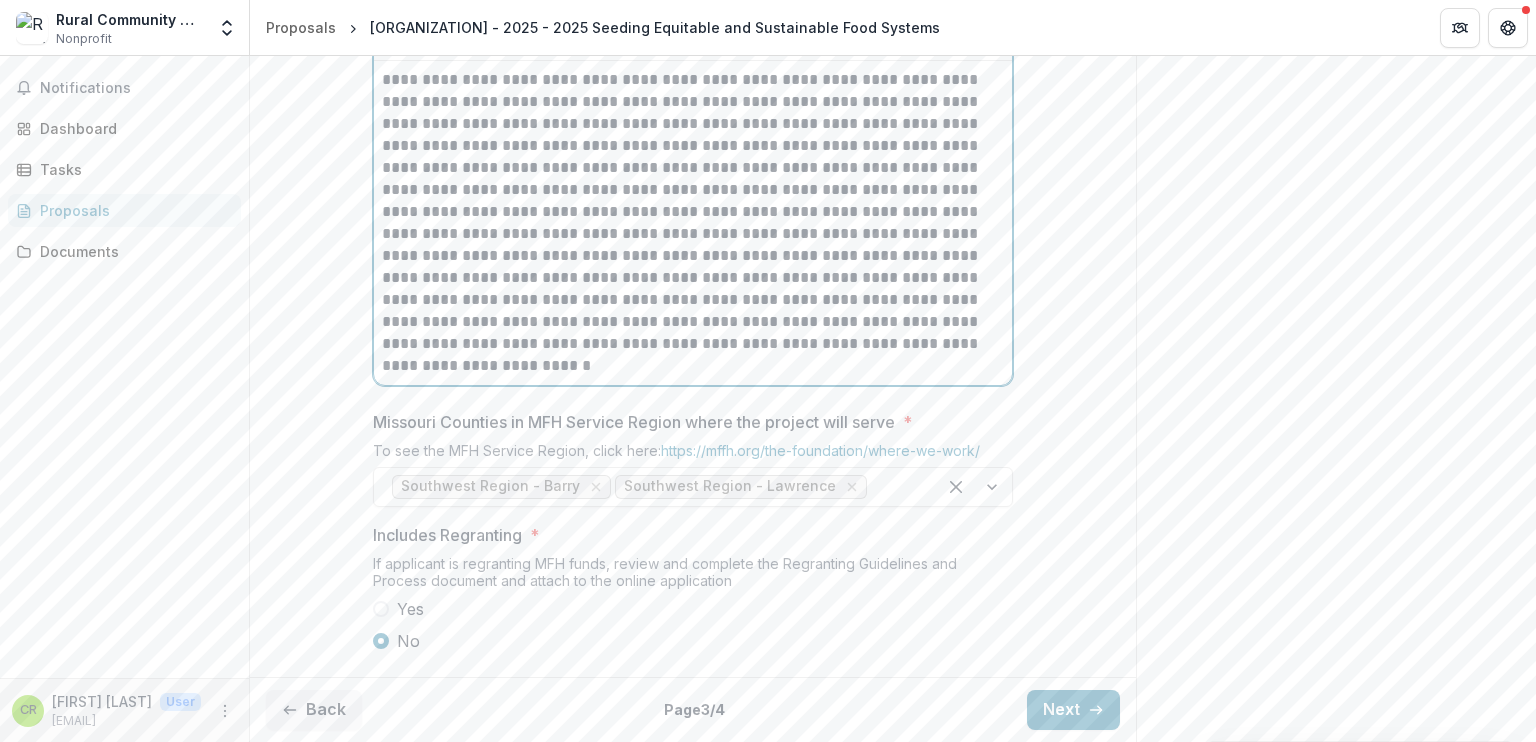 scroll, scrollTop: 1111, scrollLeft: 0, axis: vertical 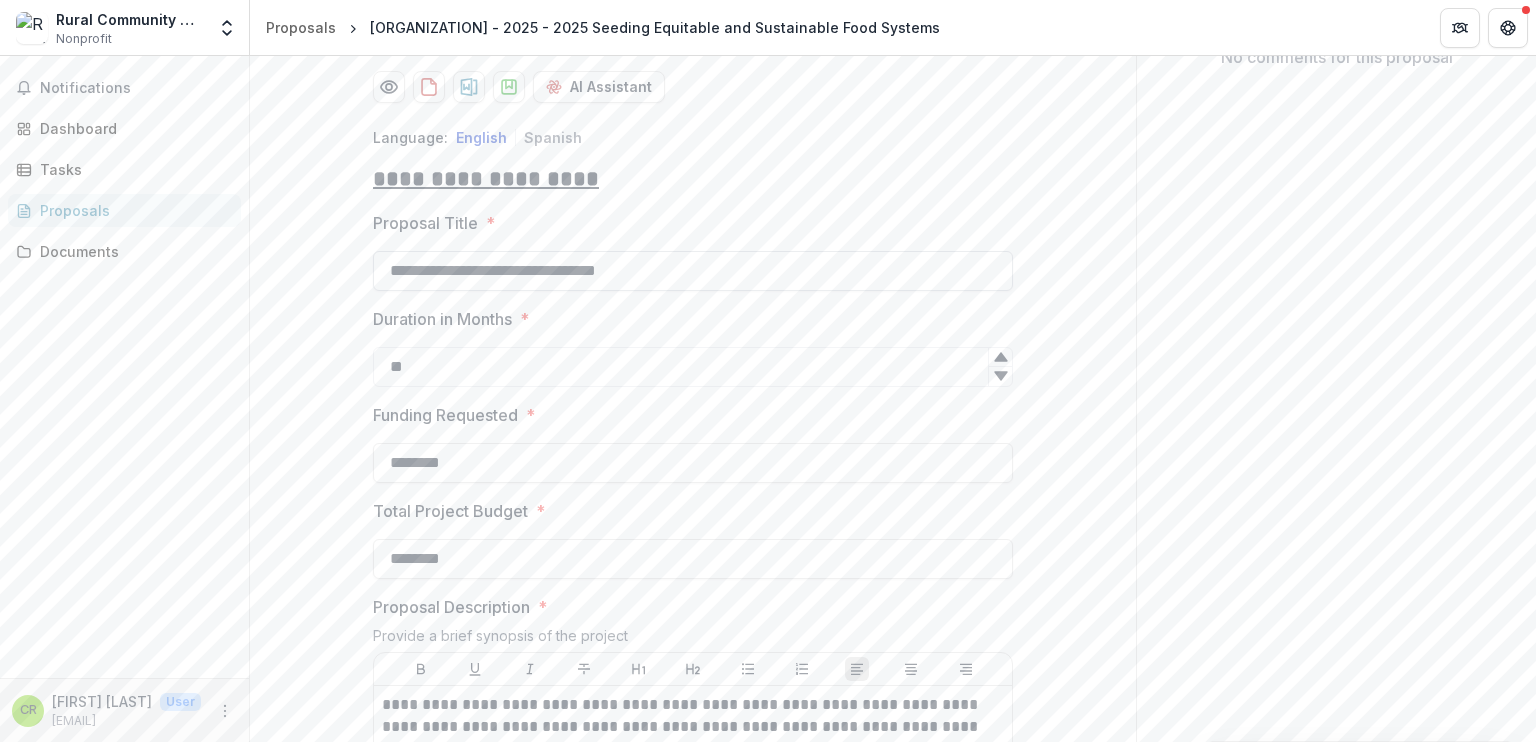 click on "**********" at bounding box center [693, 271] 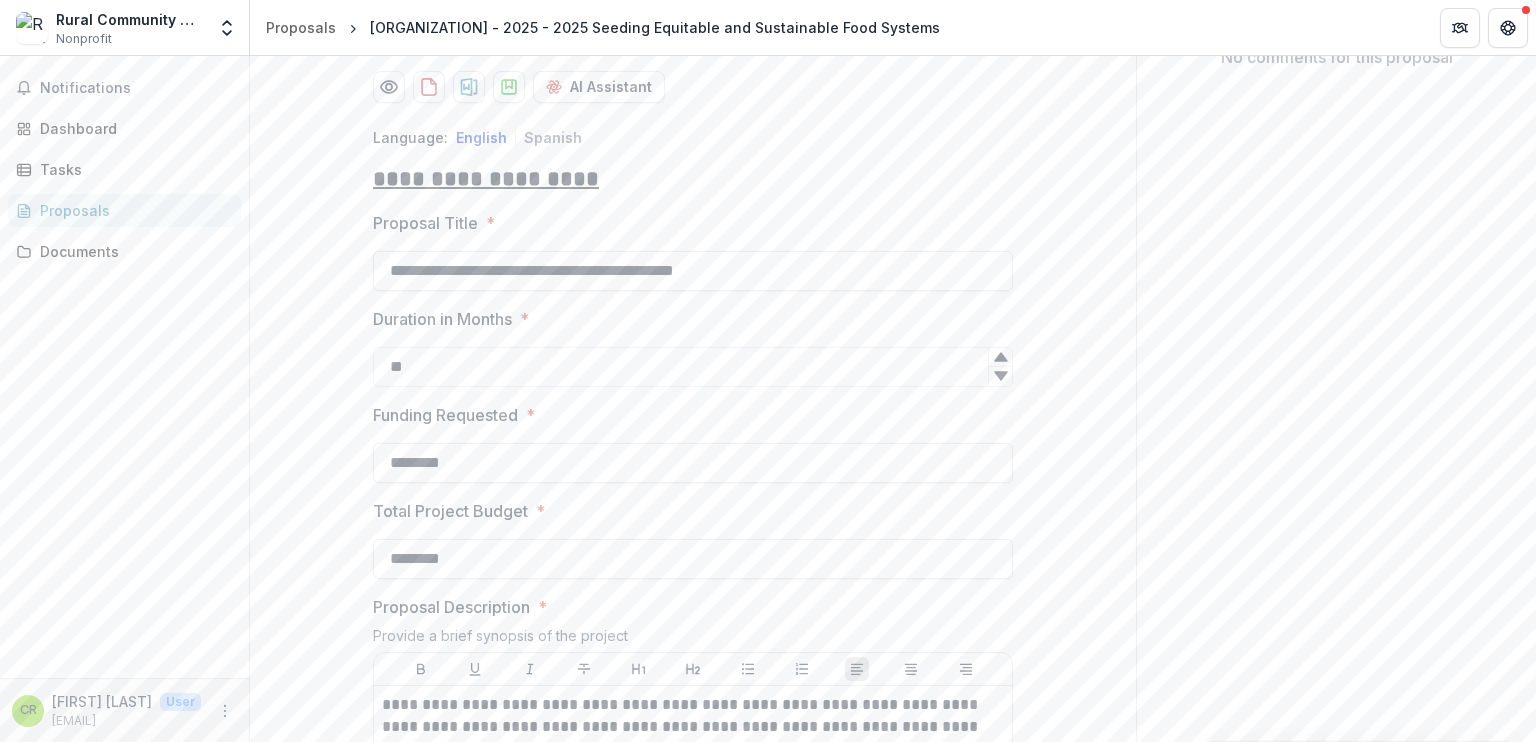 drag, startPoint x: 1104, startPoint y: 306, endPoint x: 1263, endPoint y: 386, distance: 177.99158 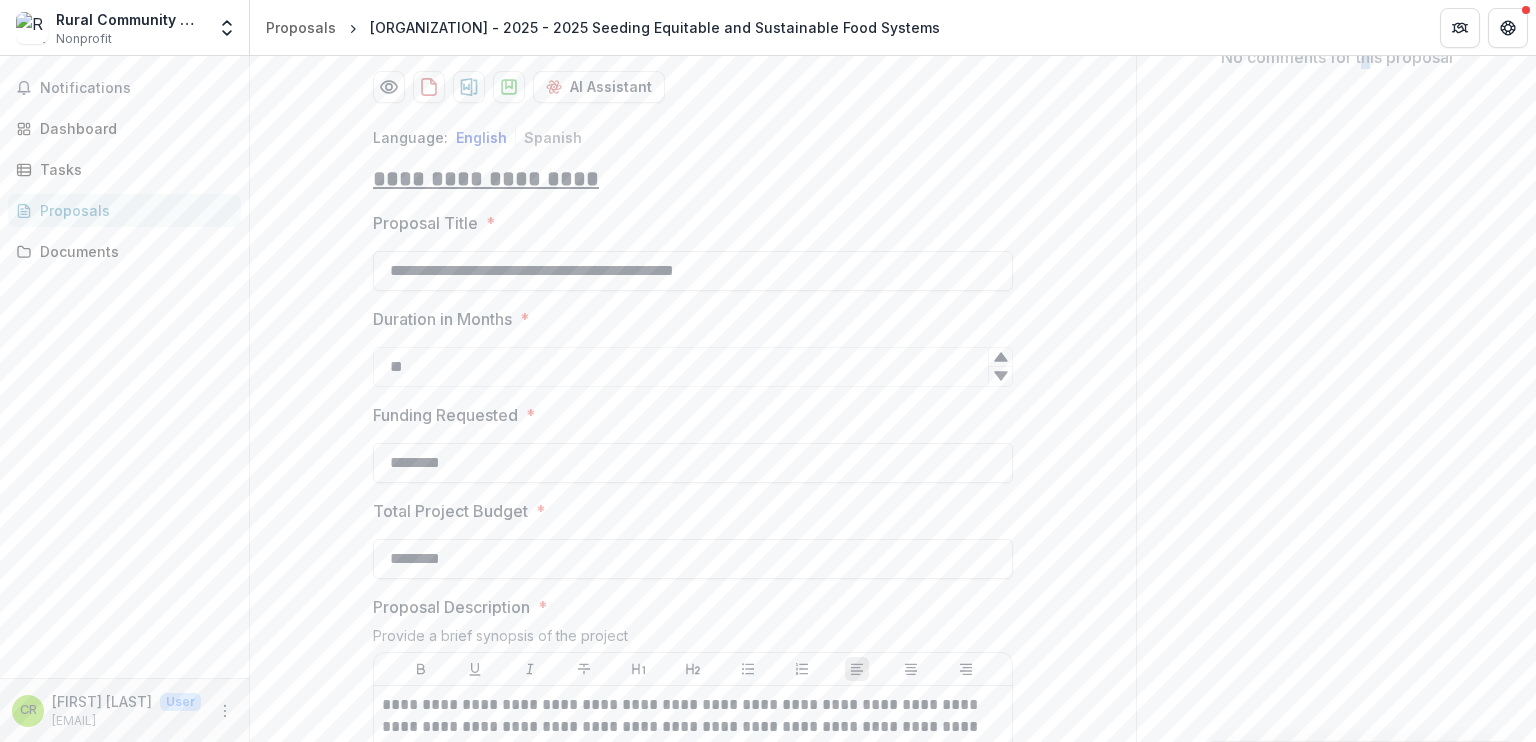 drag, startPoint x: 1263, startPoint y: 386, endPoint x: 1360, endPoint y: 405, distance: 98.84331 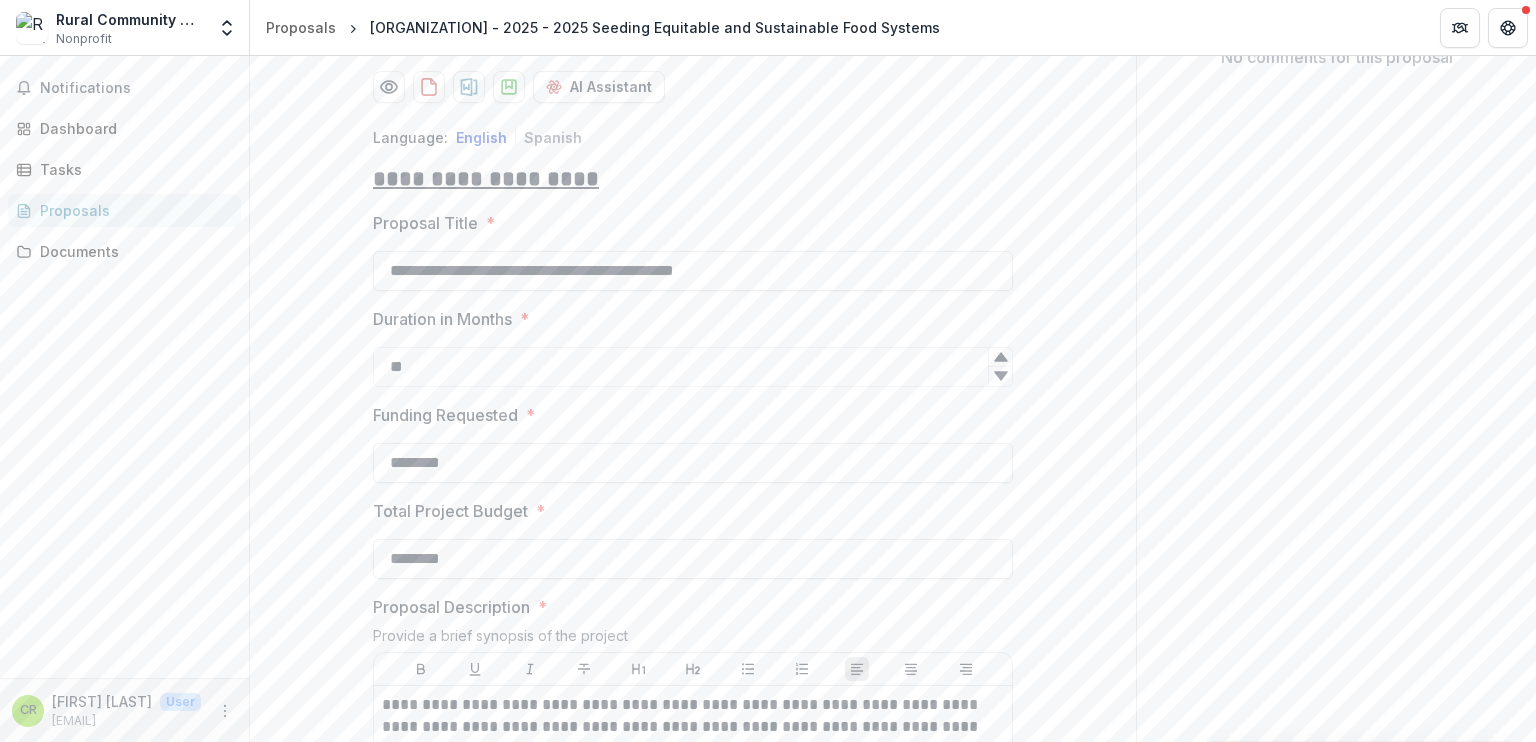 drag, startPoint x: 1360, startPoint y: 405, endPoint x: 1463, endPoint y: 494, distance: 136.12494 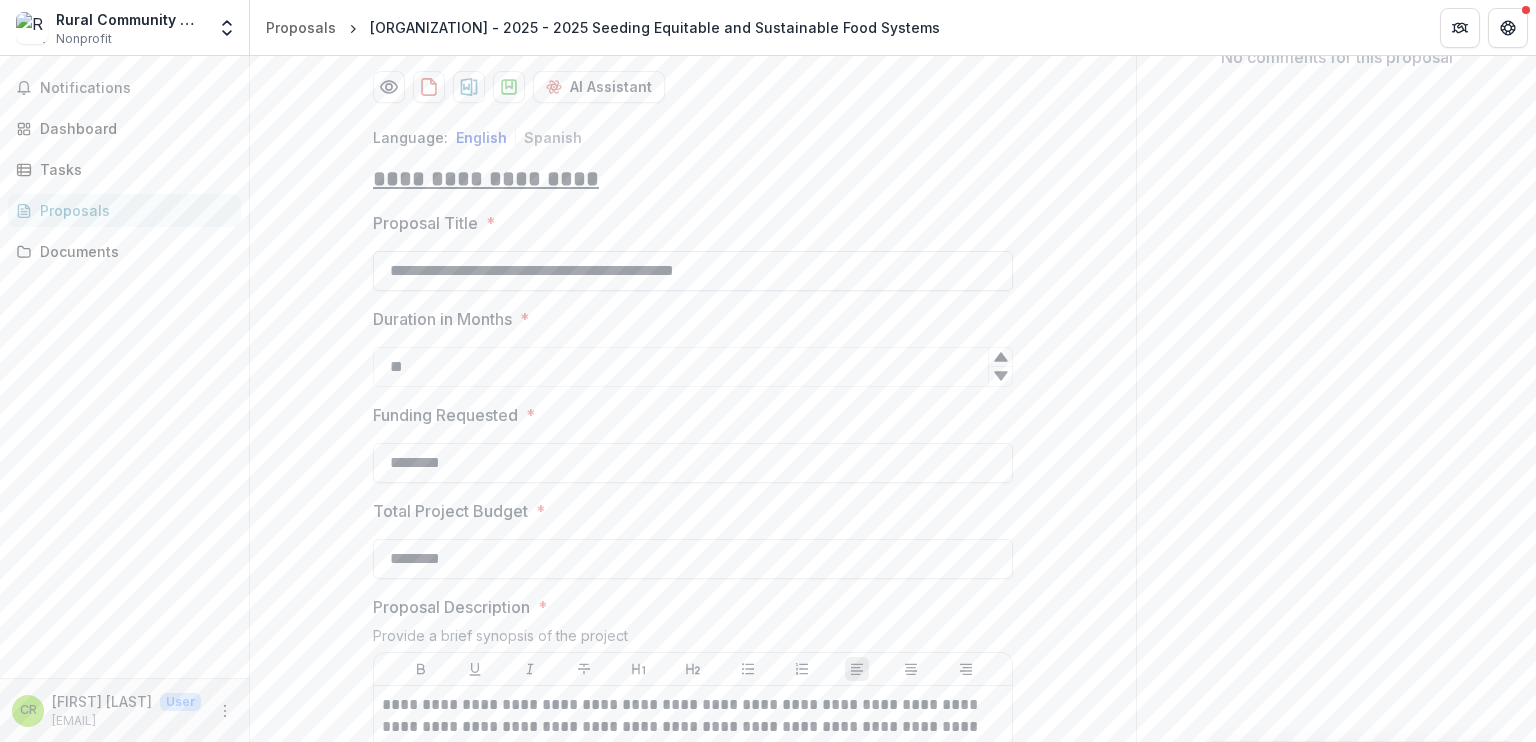 click on "**********" at bounding box center [693, 271] 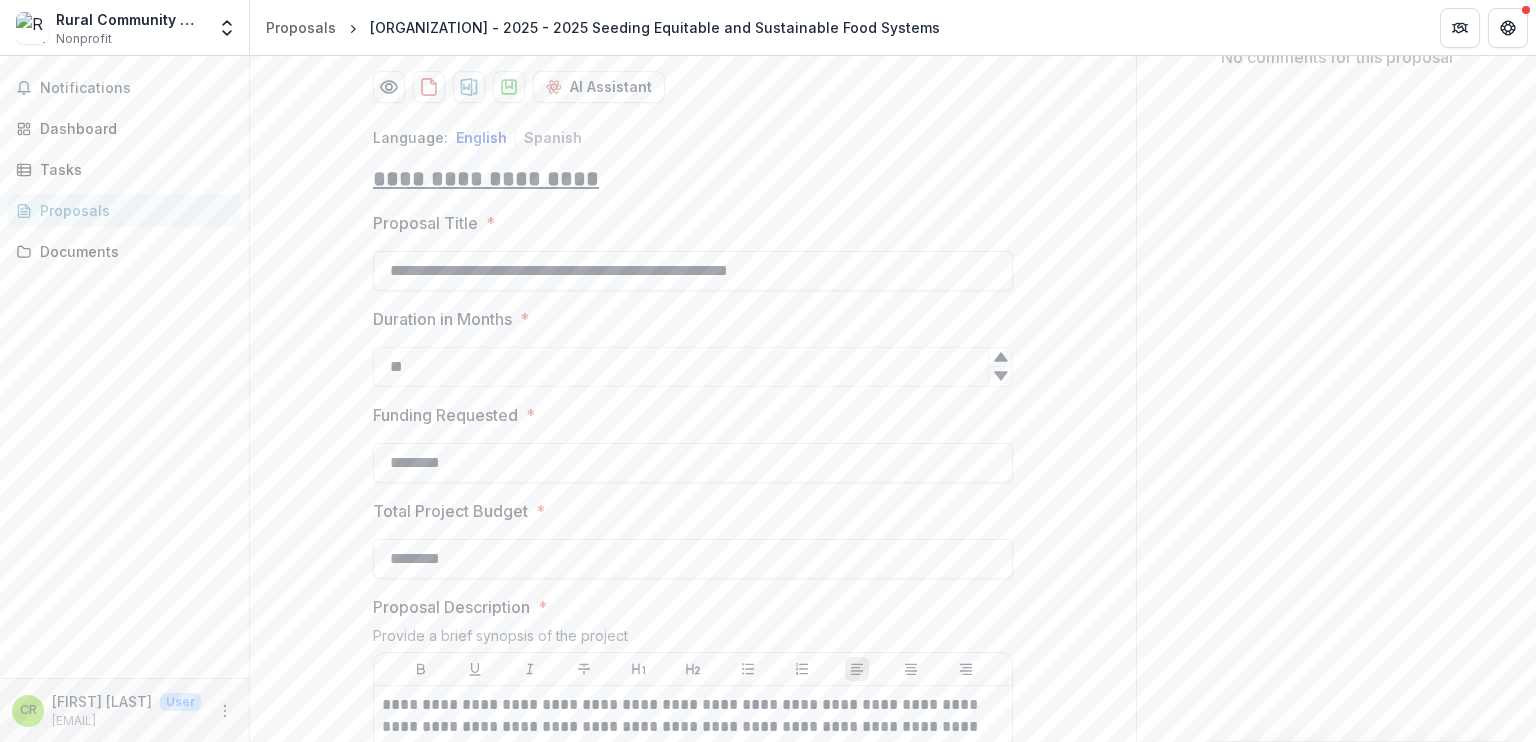type on "**********" 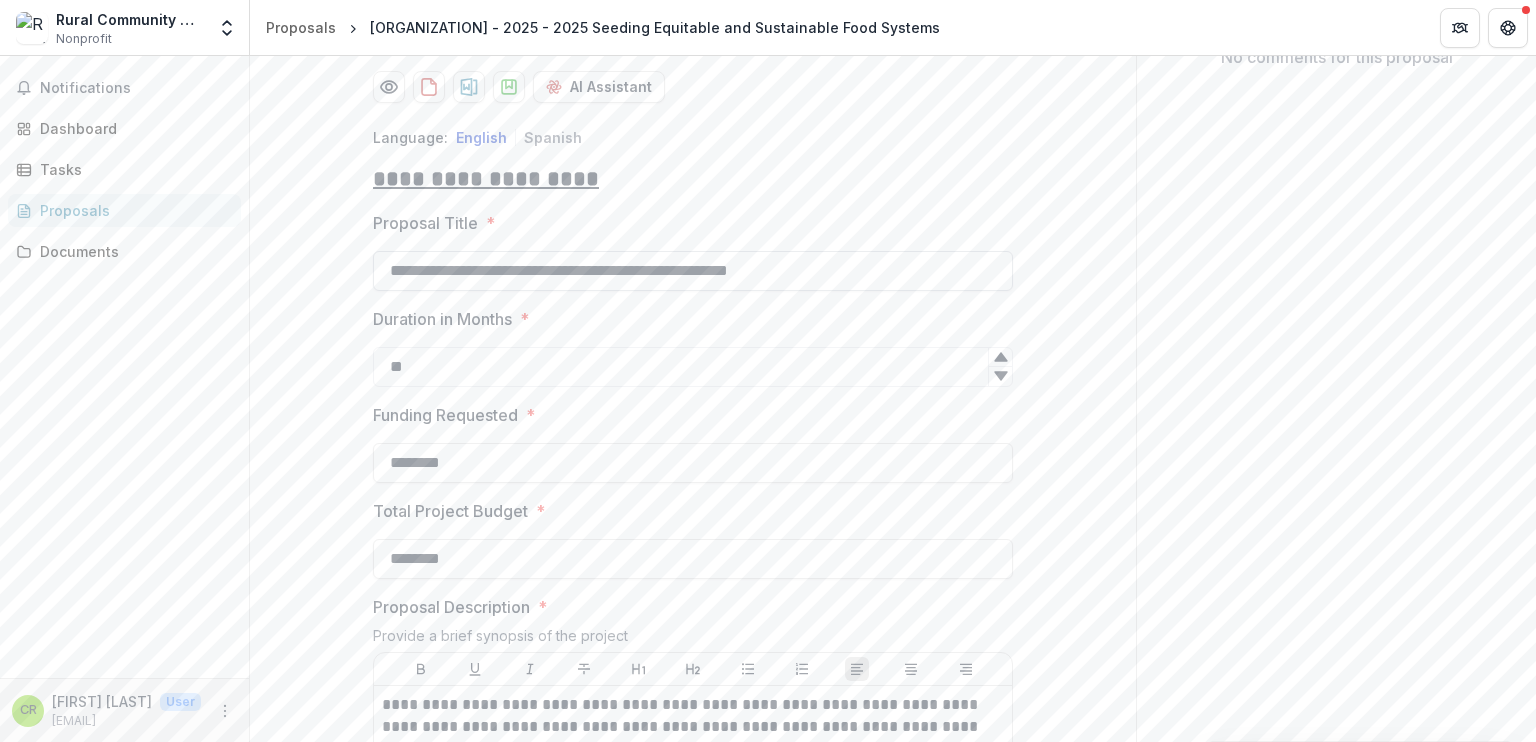 click on "**********" at bounding box center [693, 271] 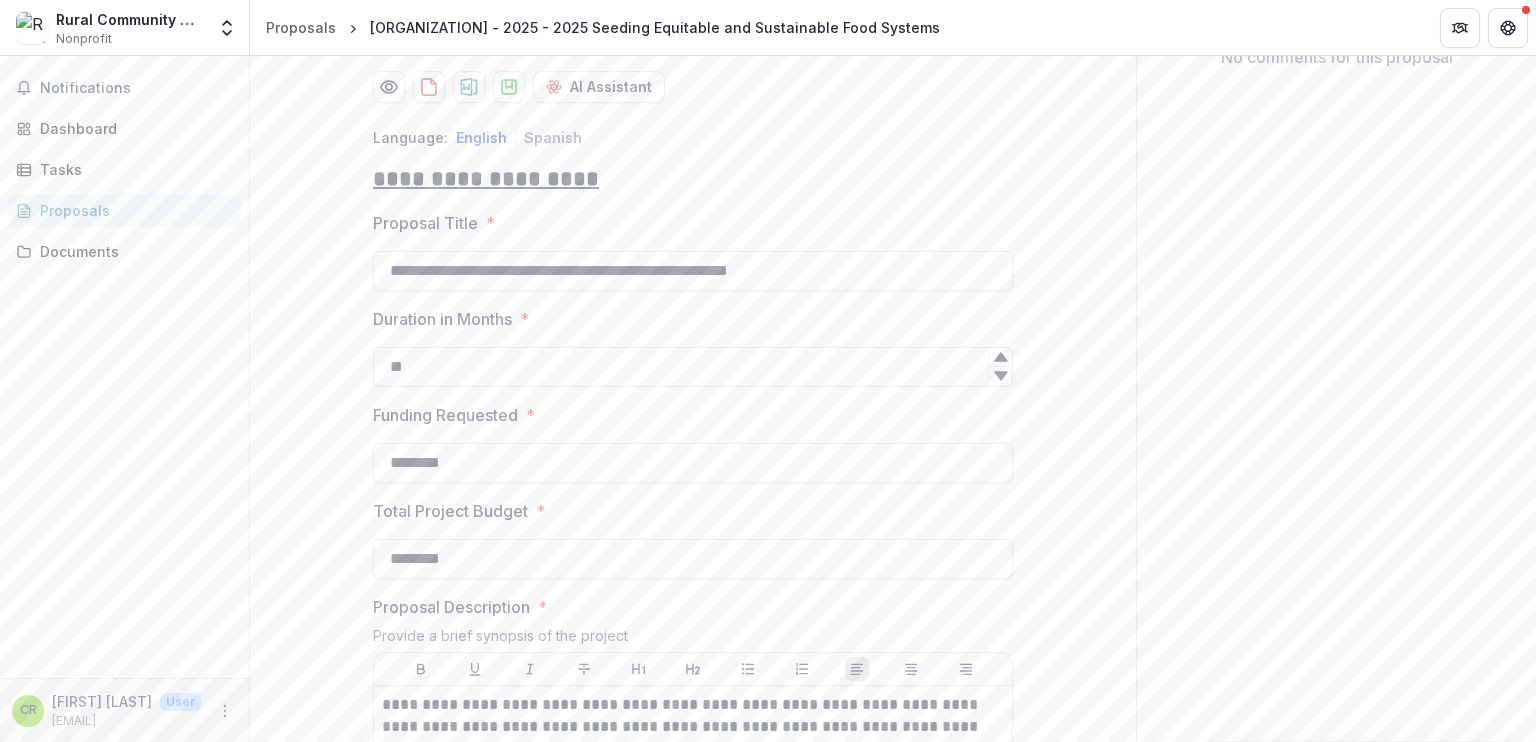 click on "**" at bounding box center [693, 367] 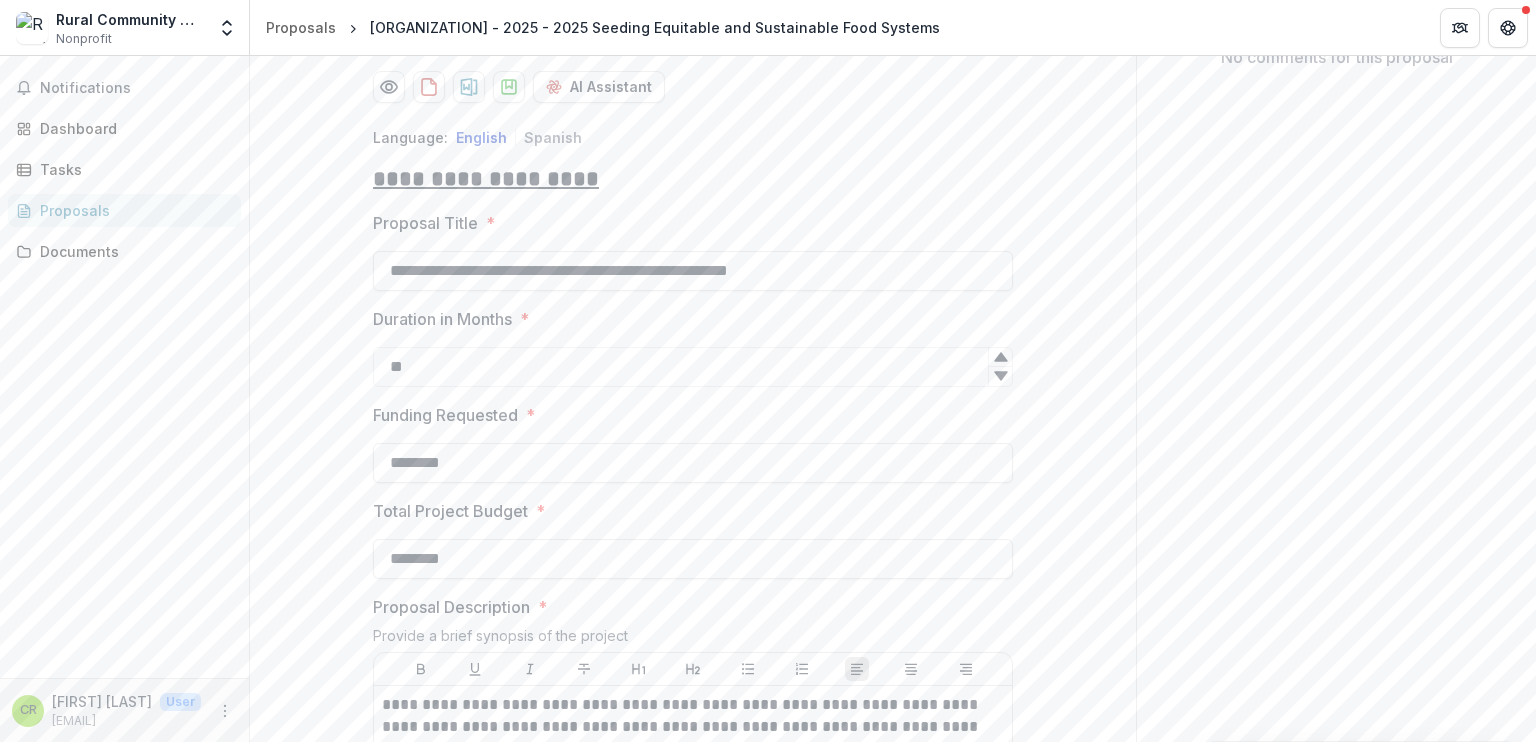 click on "Send comments or questions to Missouri Foundation for Health in the box below. Missouri Foundation for Health will be notified via email of your comment. CR [FIRST] [LAST] Add Comment Comments 0 No comments yet No comments for this proposal" at bounding box center [1336, 479] 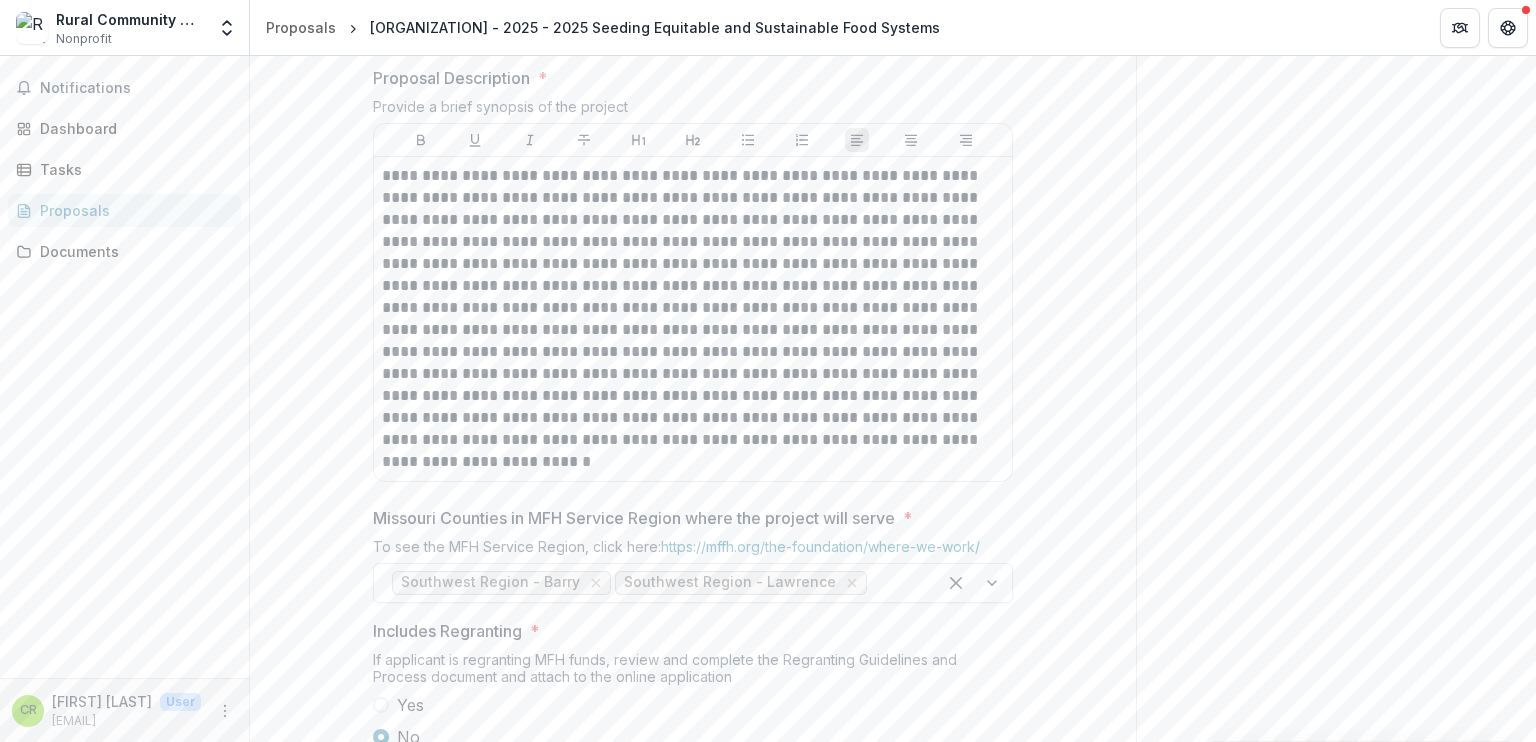 scroll, scrollTop: 995, scrollLeft: 0, axis: vertical 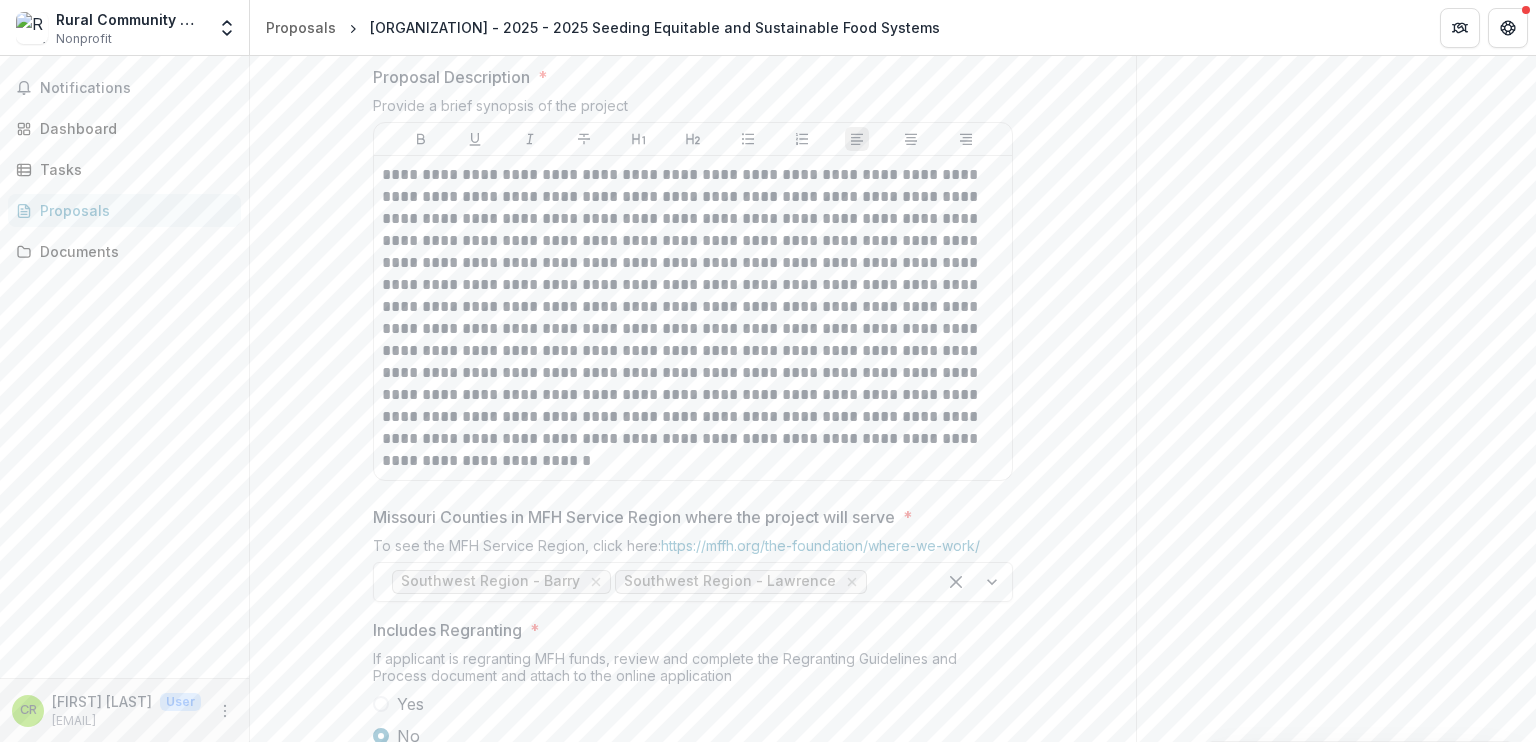 drag, startPoint x: 1526, startPoint y: 534, endPoint x: 1524, endPoint y: 644, distance: 110.01818 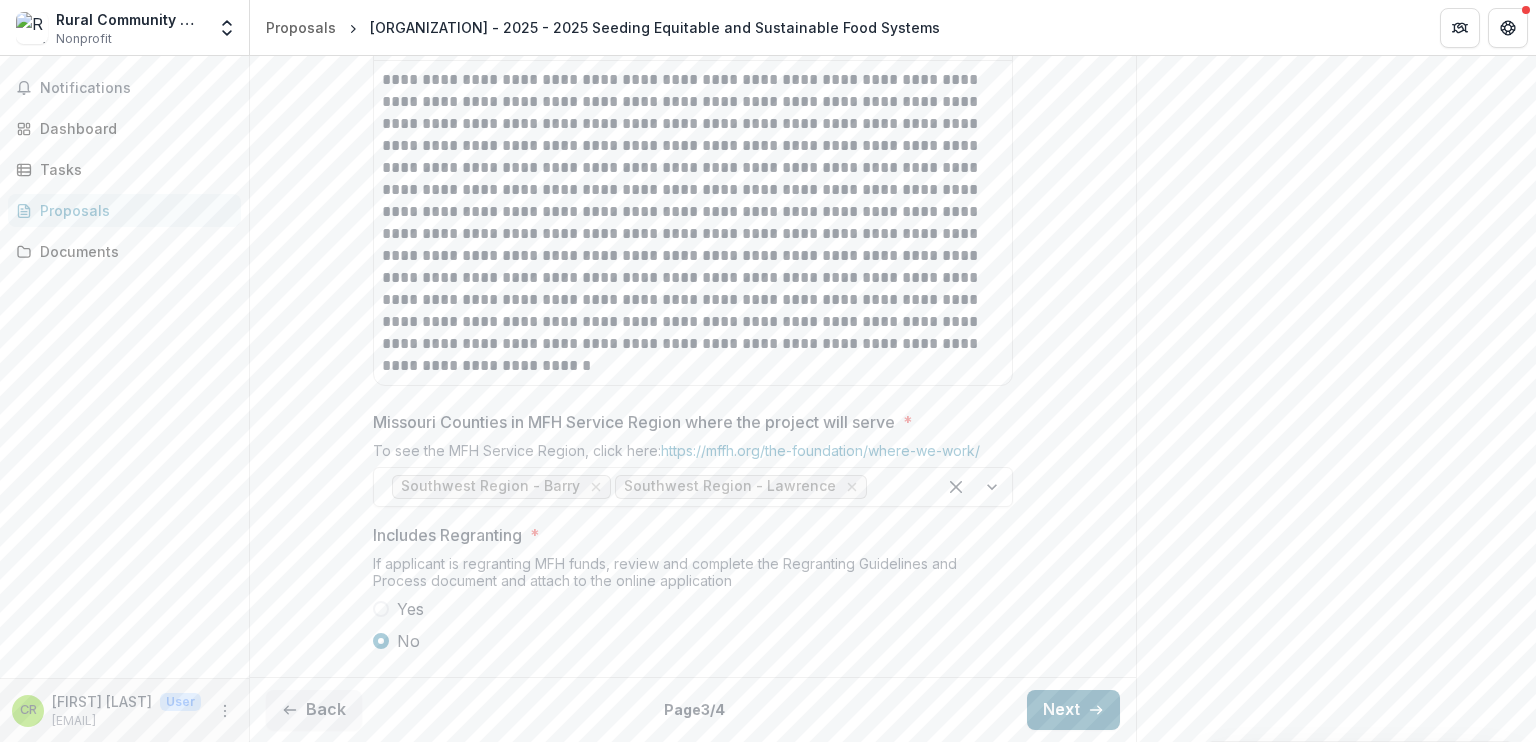 click on "Next" at bounding box center [1073, 710] 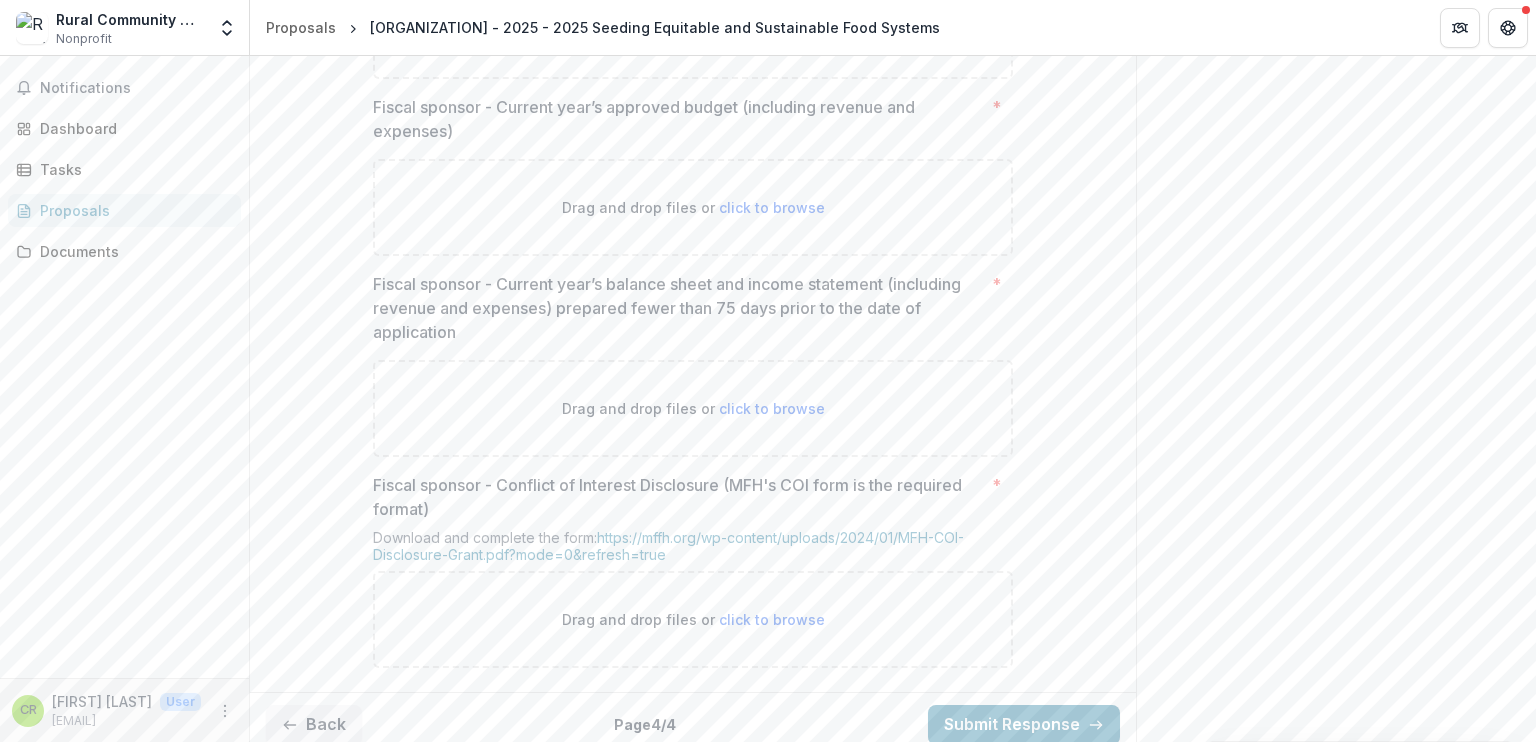 scroll, scrollTop: 3066, scrollLeft: 0, axis: vertical 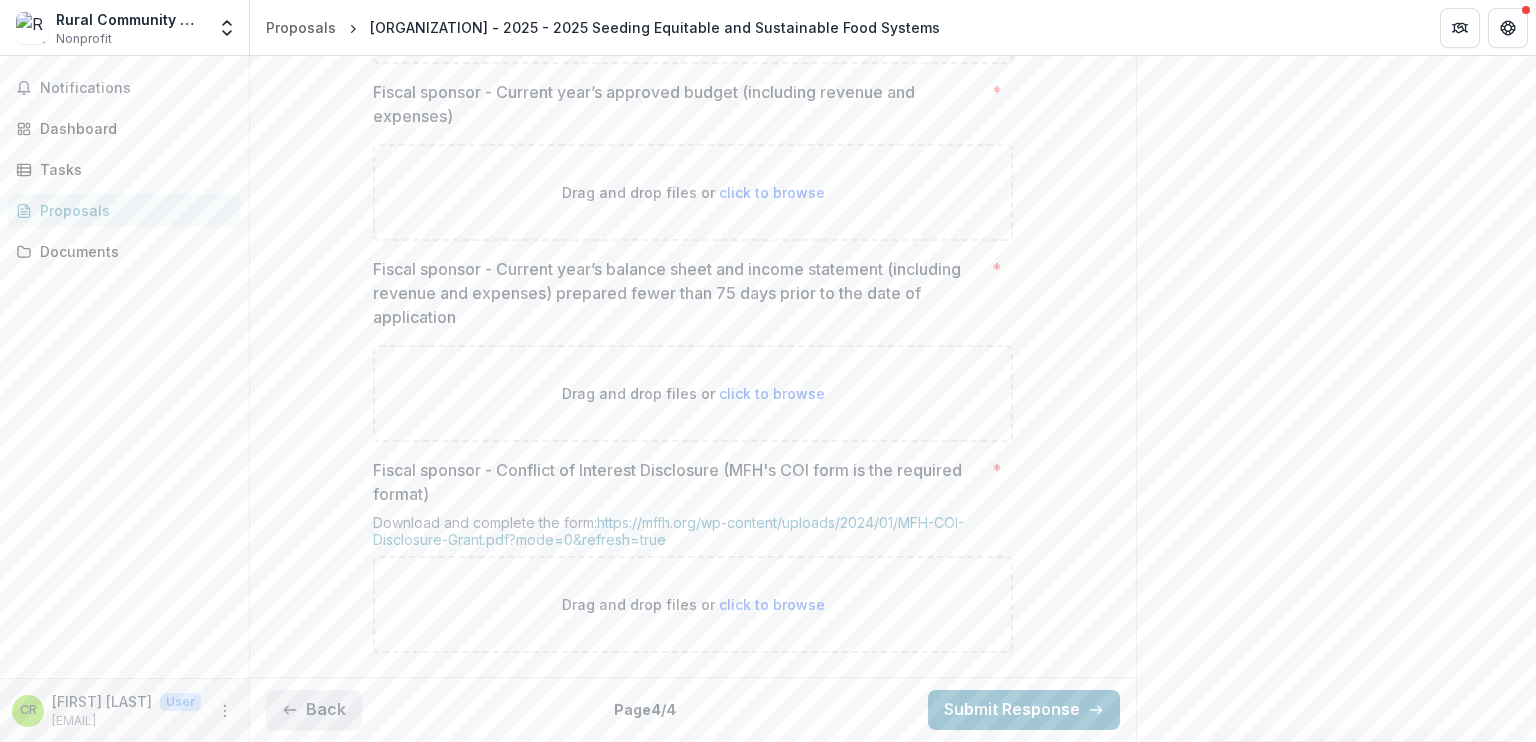 click on "Back" at bounding box center (314, 710) 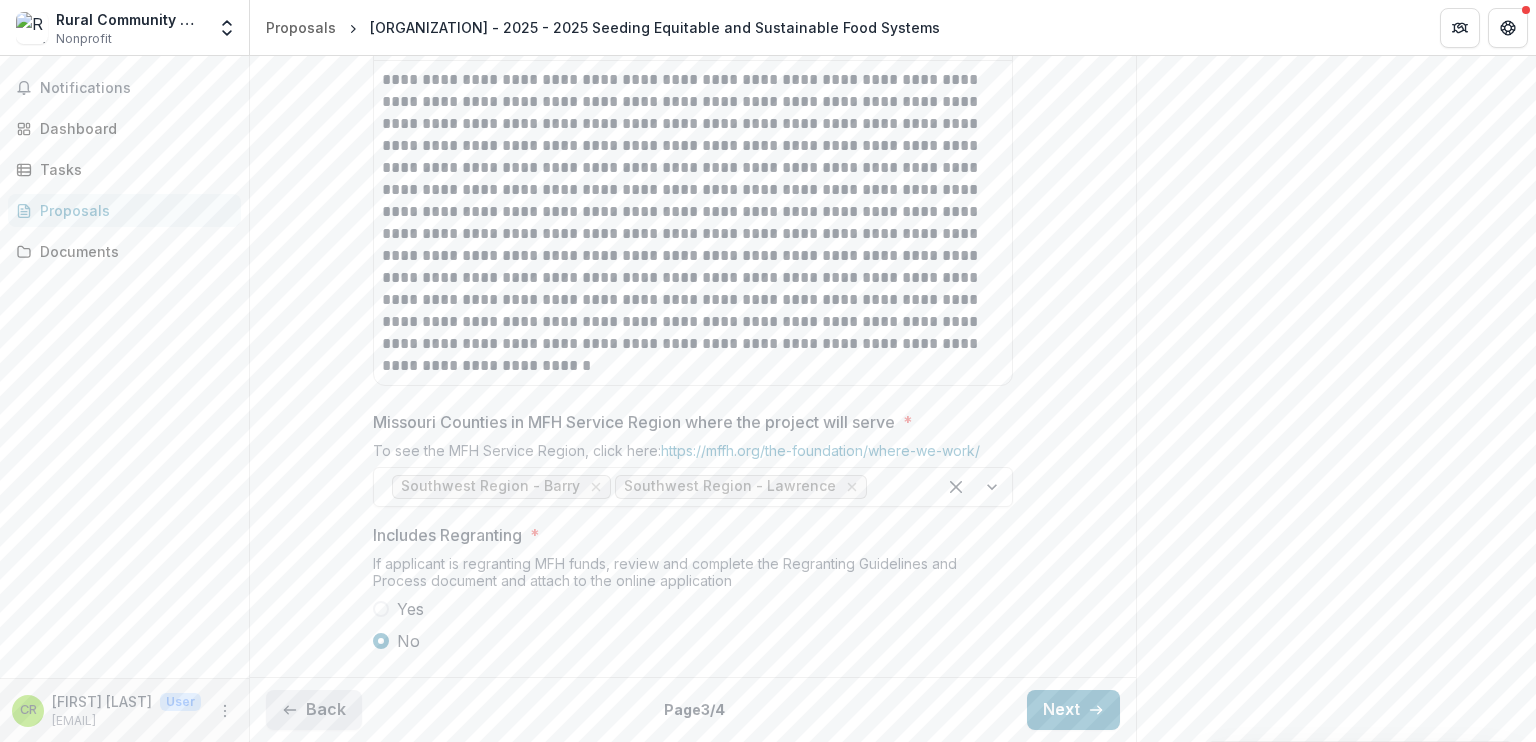 scroll, scrollTop: 1111, scrollLeft: 0, axis: vertical 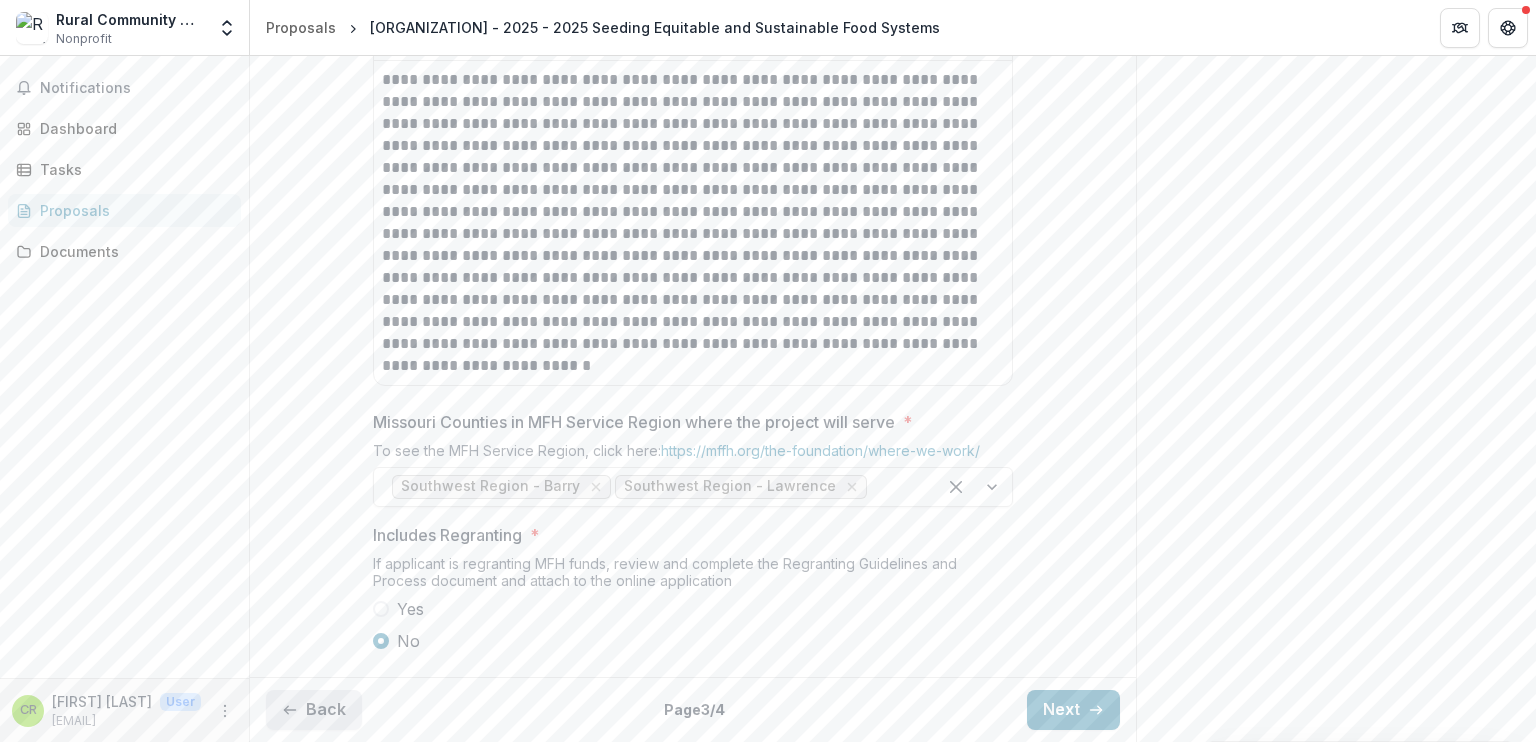 click on "Back" at bounding box center [314, 710] 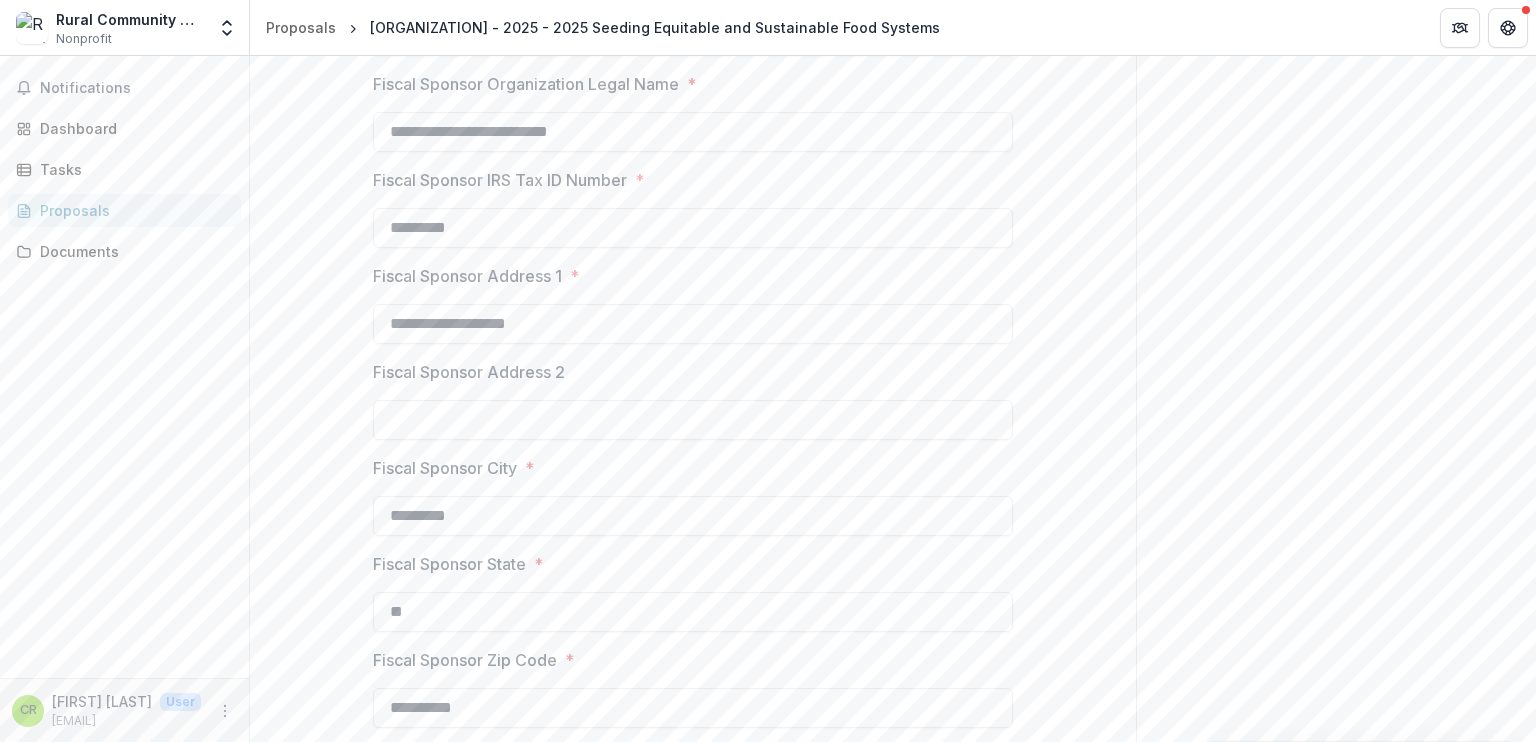 scroll, scrollTop: 1100, scrollLeft: 0, axis: vertical 